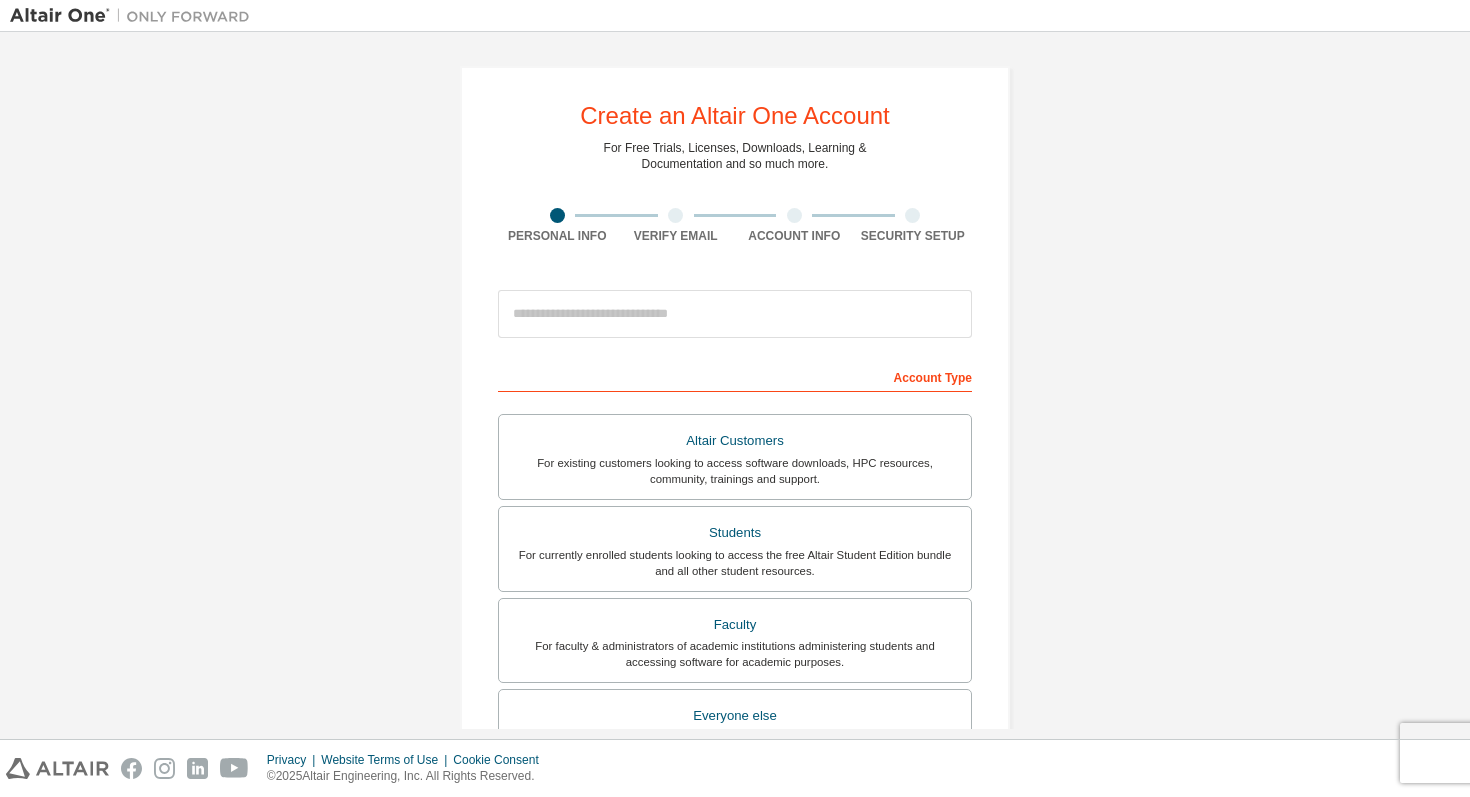 scroll, scrollTop: 0, scrollLeft: 0, axis: both 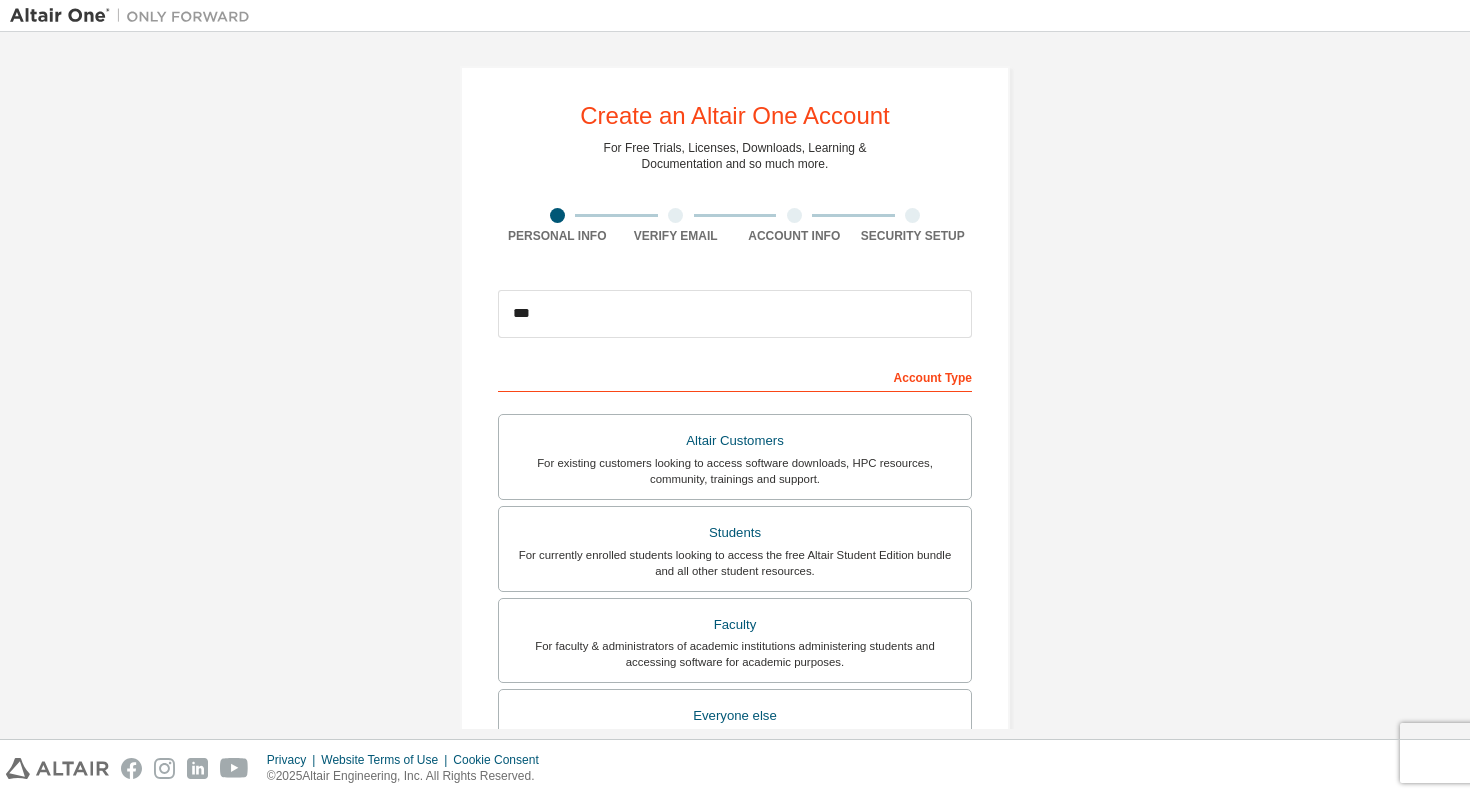type on "**********" 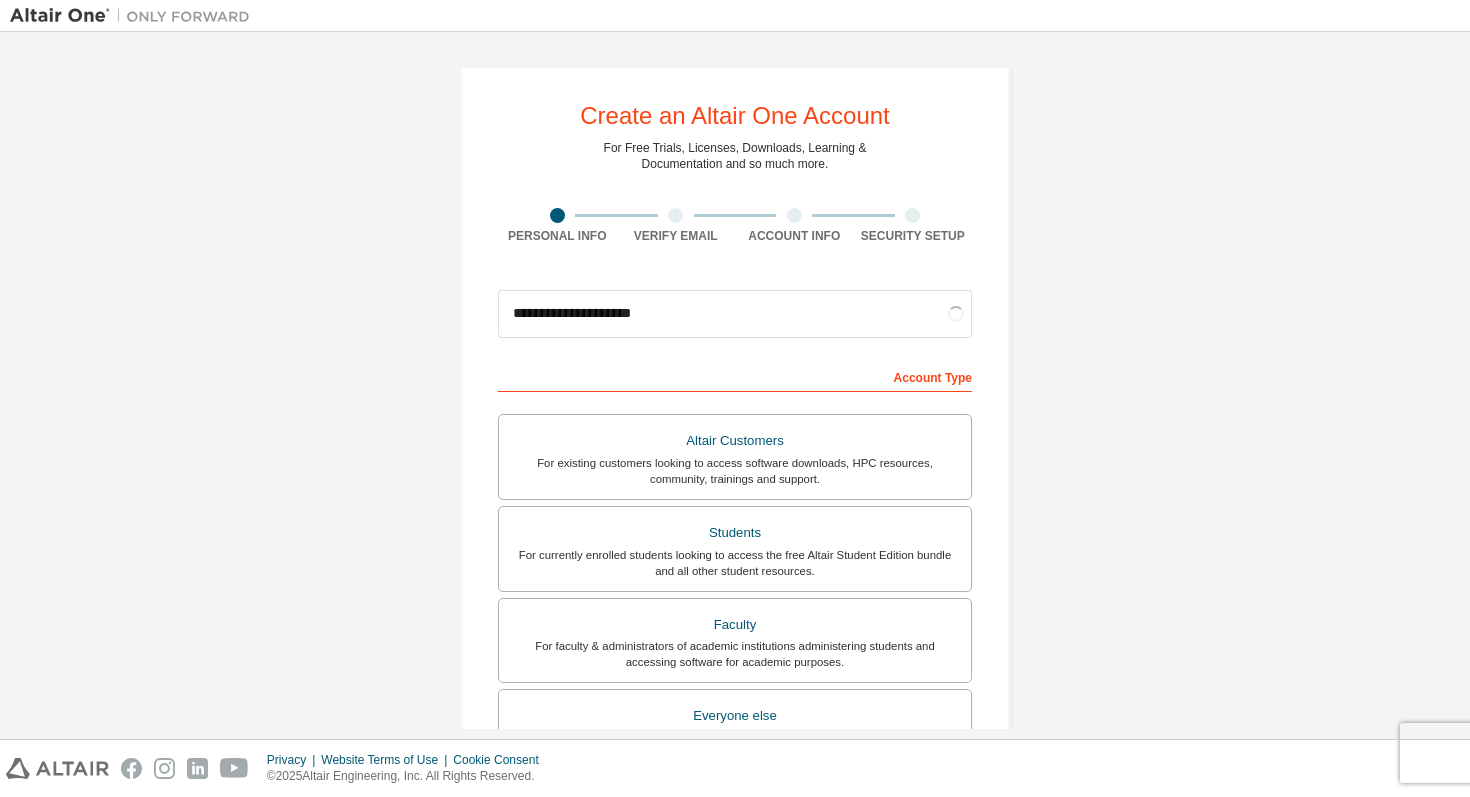 scroll, scrollTop: 64, scrollLeft: 0, axis: vertical 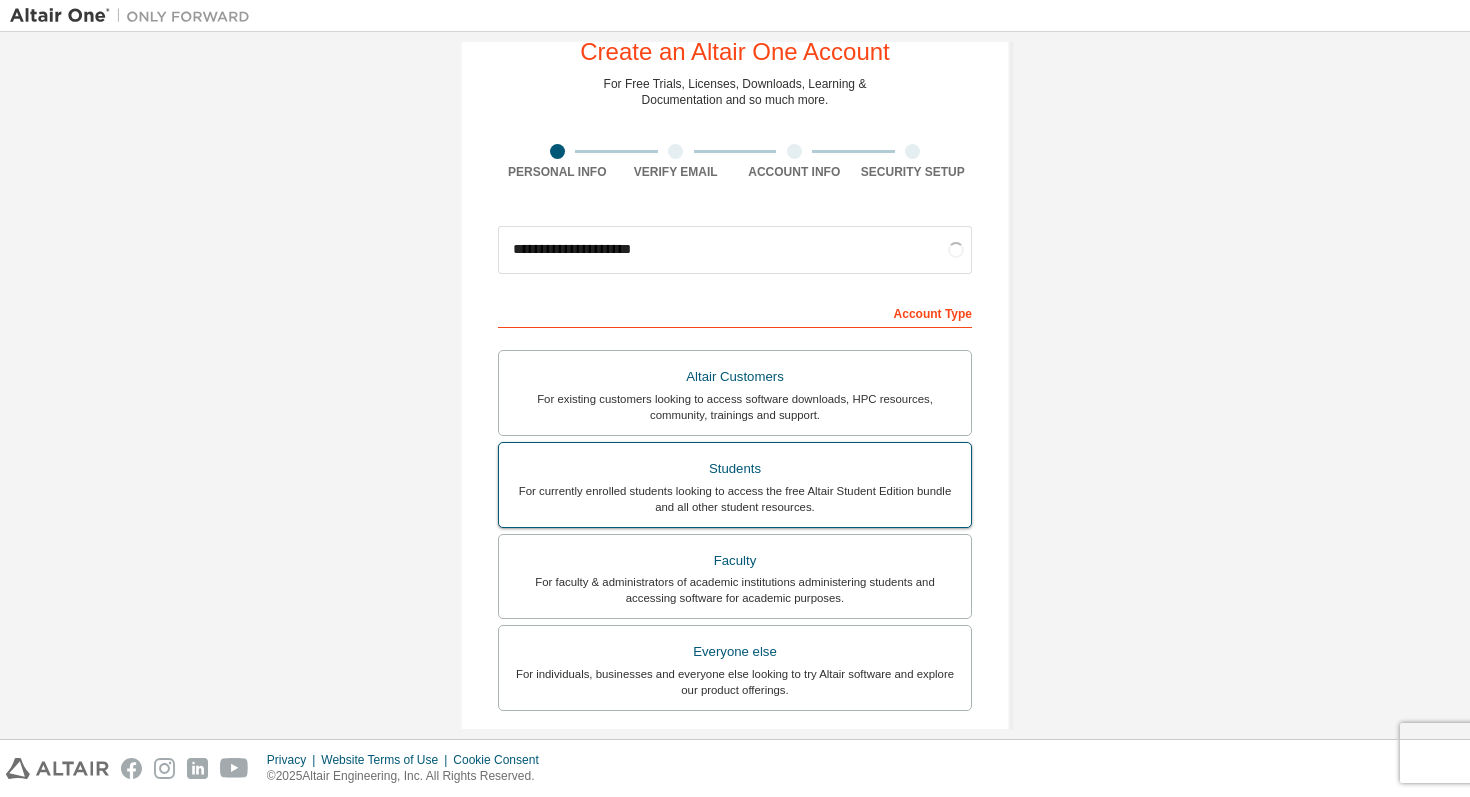 click on "Students" at bounding box center [735, 469] 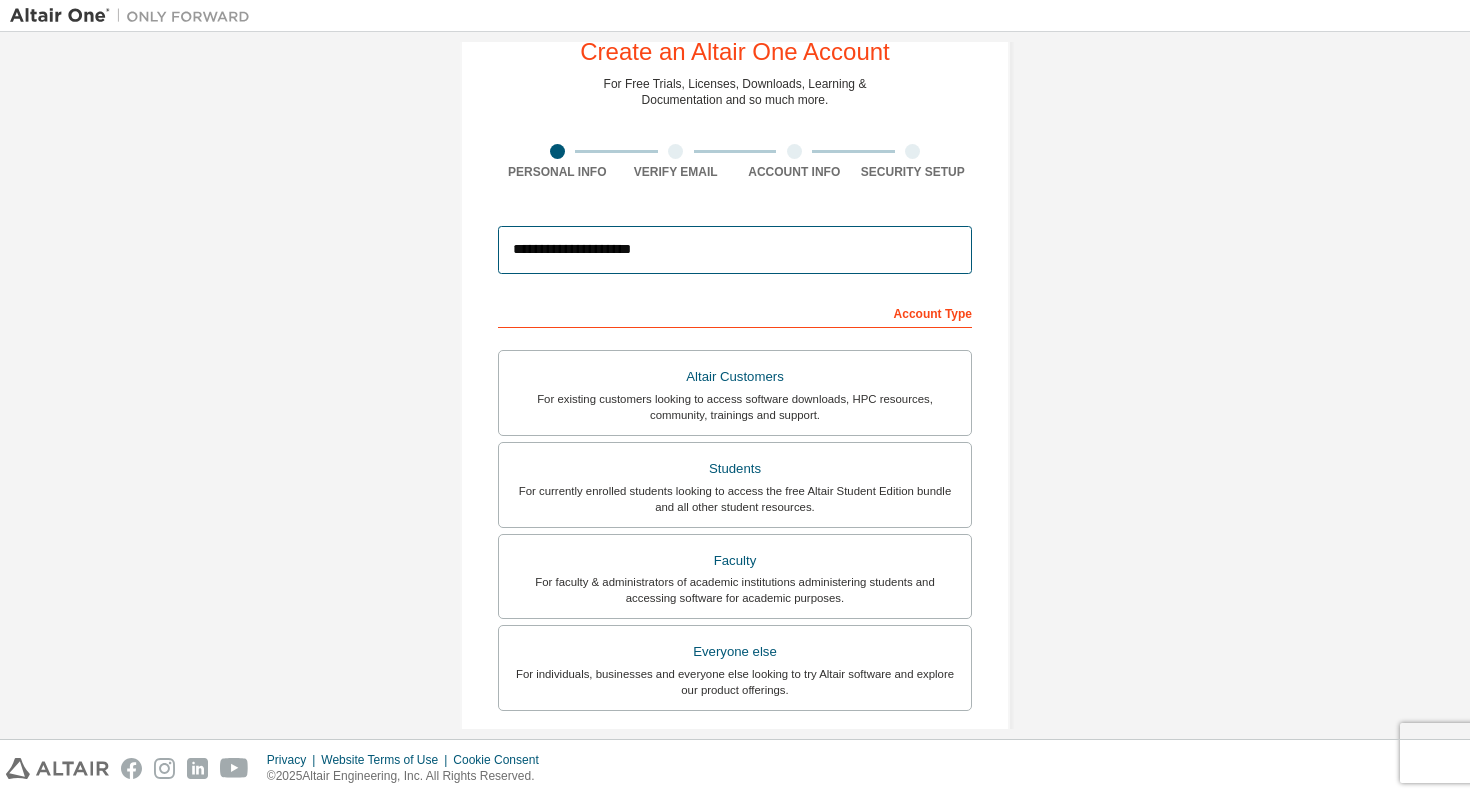 click on "**********" at bounding box center (735, 250) 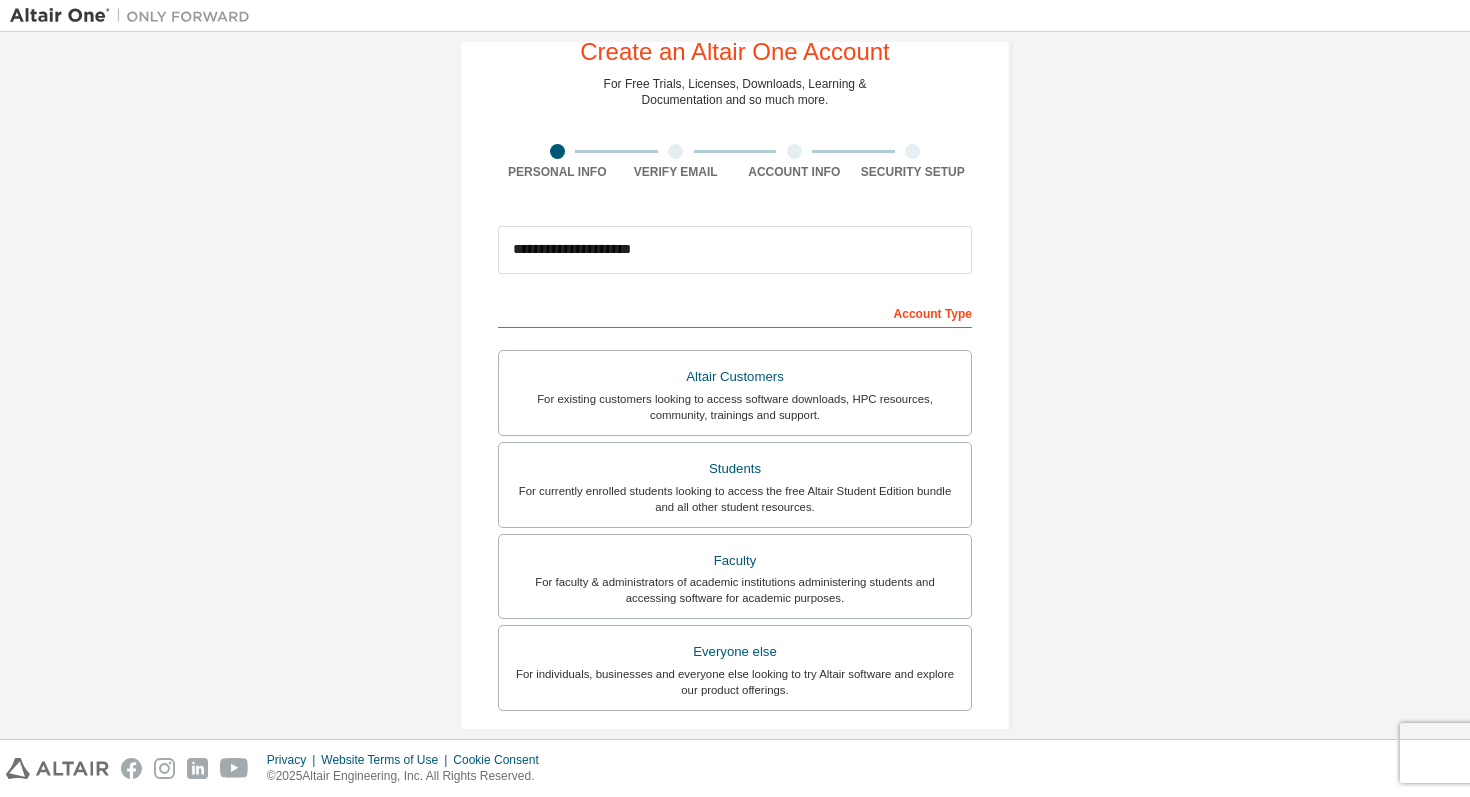 click on "**********" at bounding box center (735, 507) 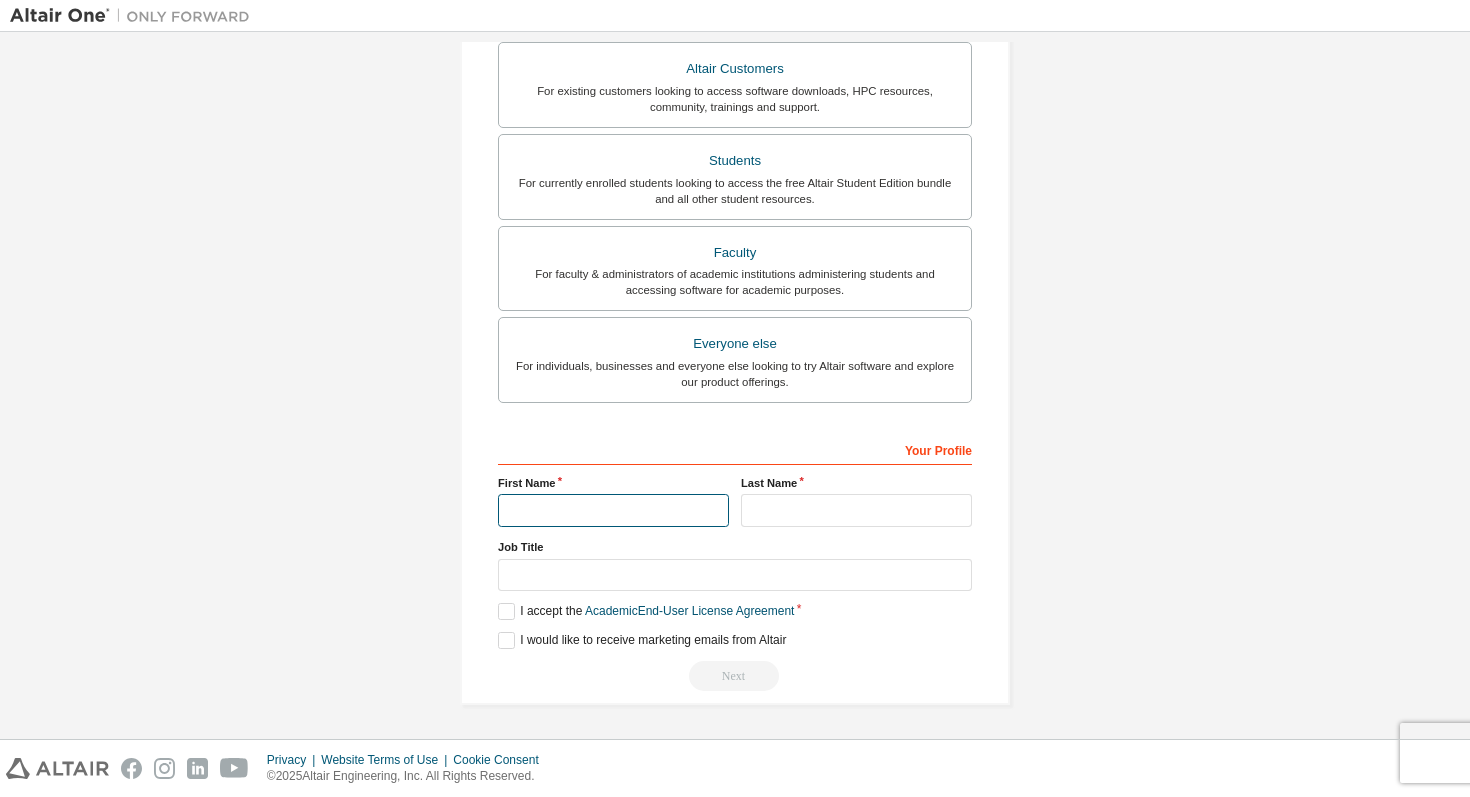 click at bounding box center [613, 510] 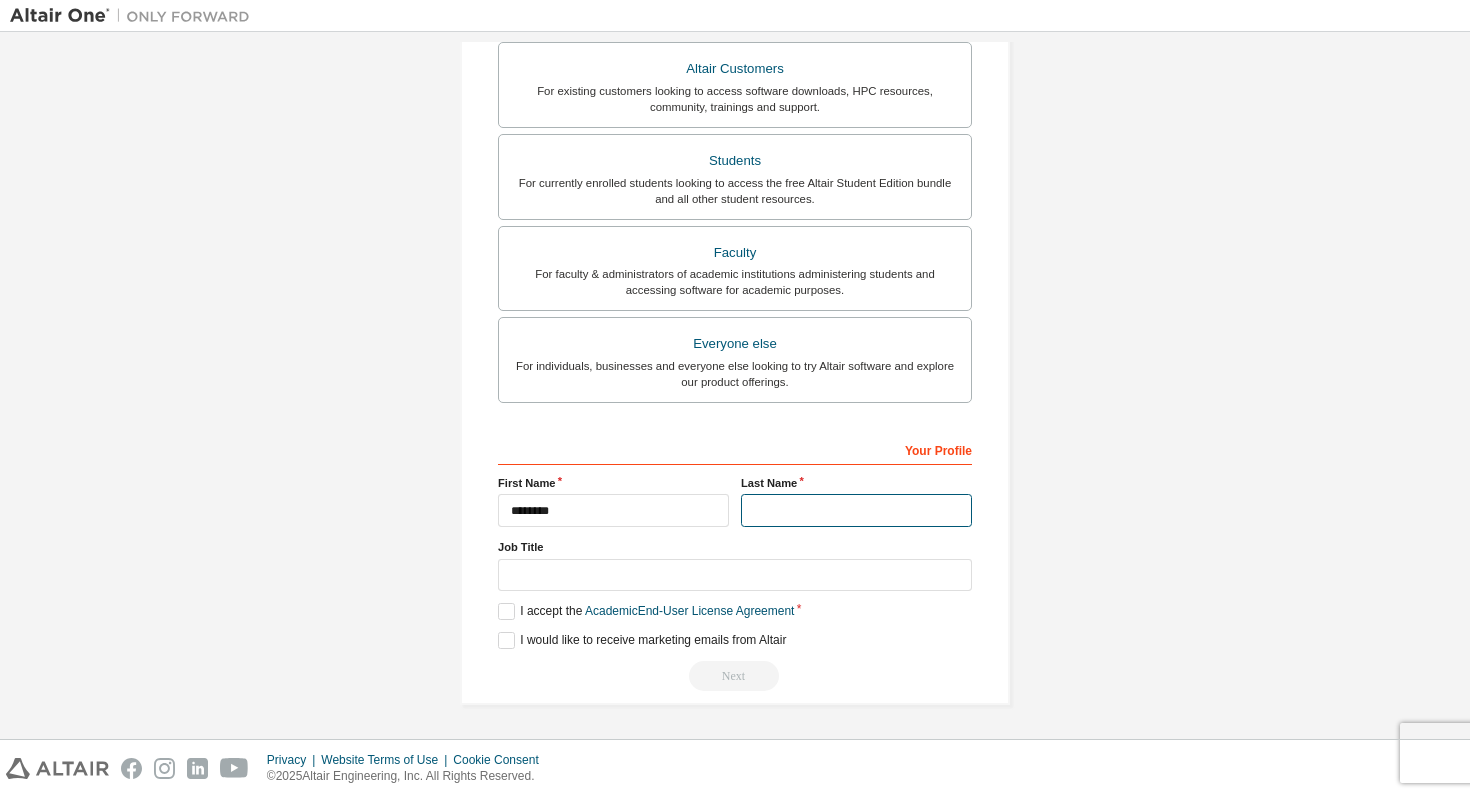 type on "******" 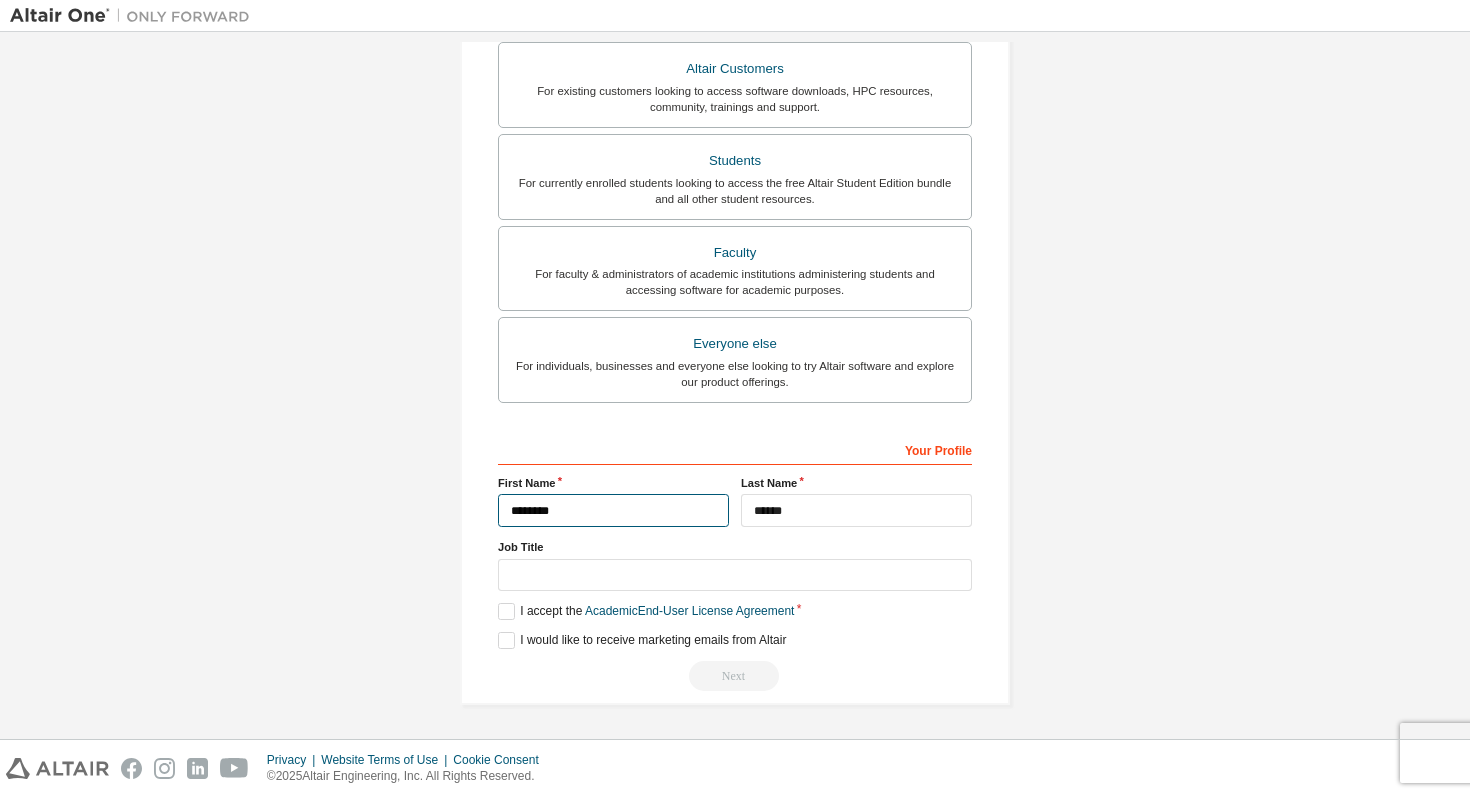 click on "********" at bounding box center [613, 510] 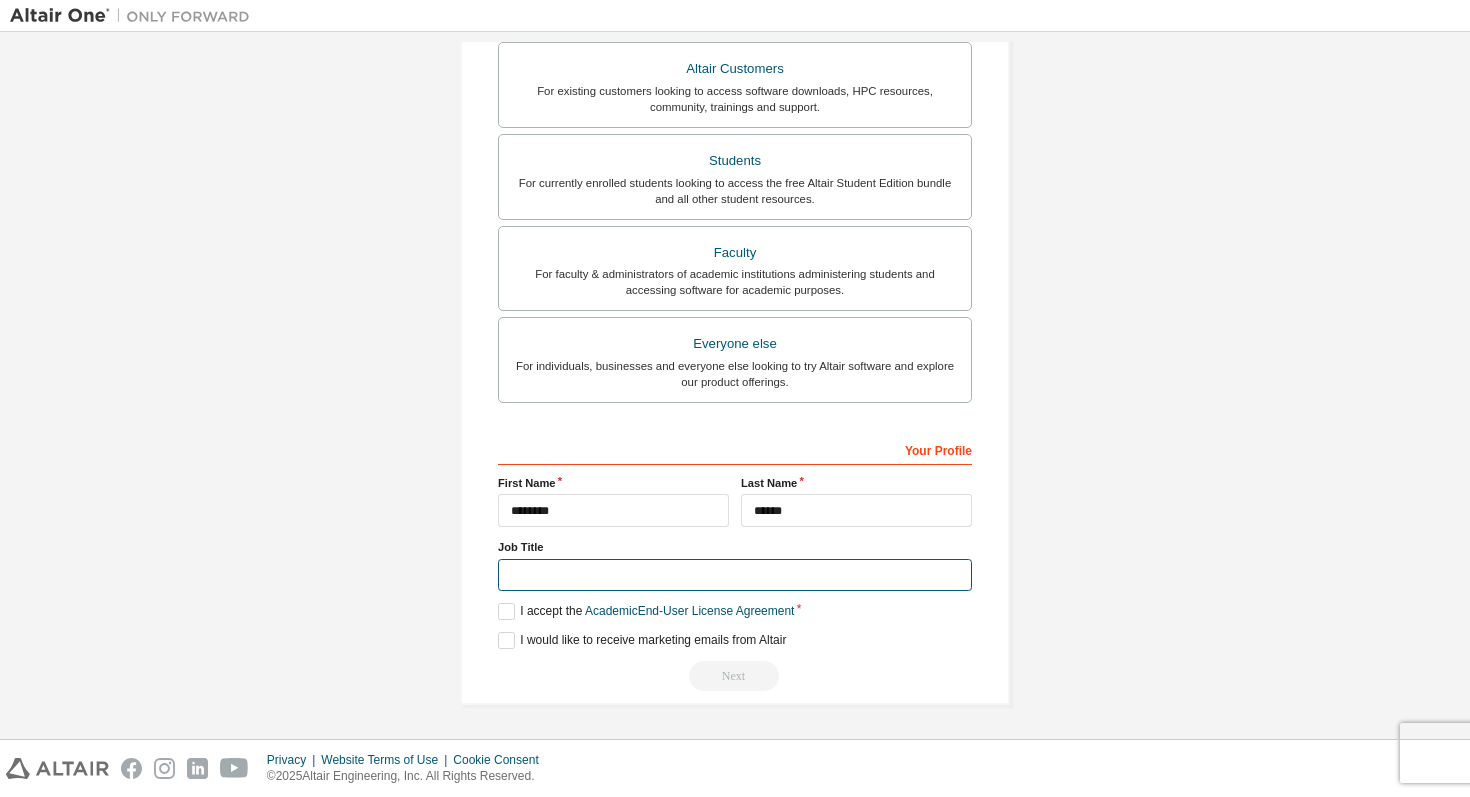 click at bounding box center [735, 575] 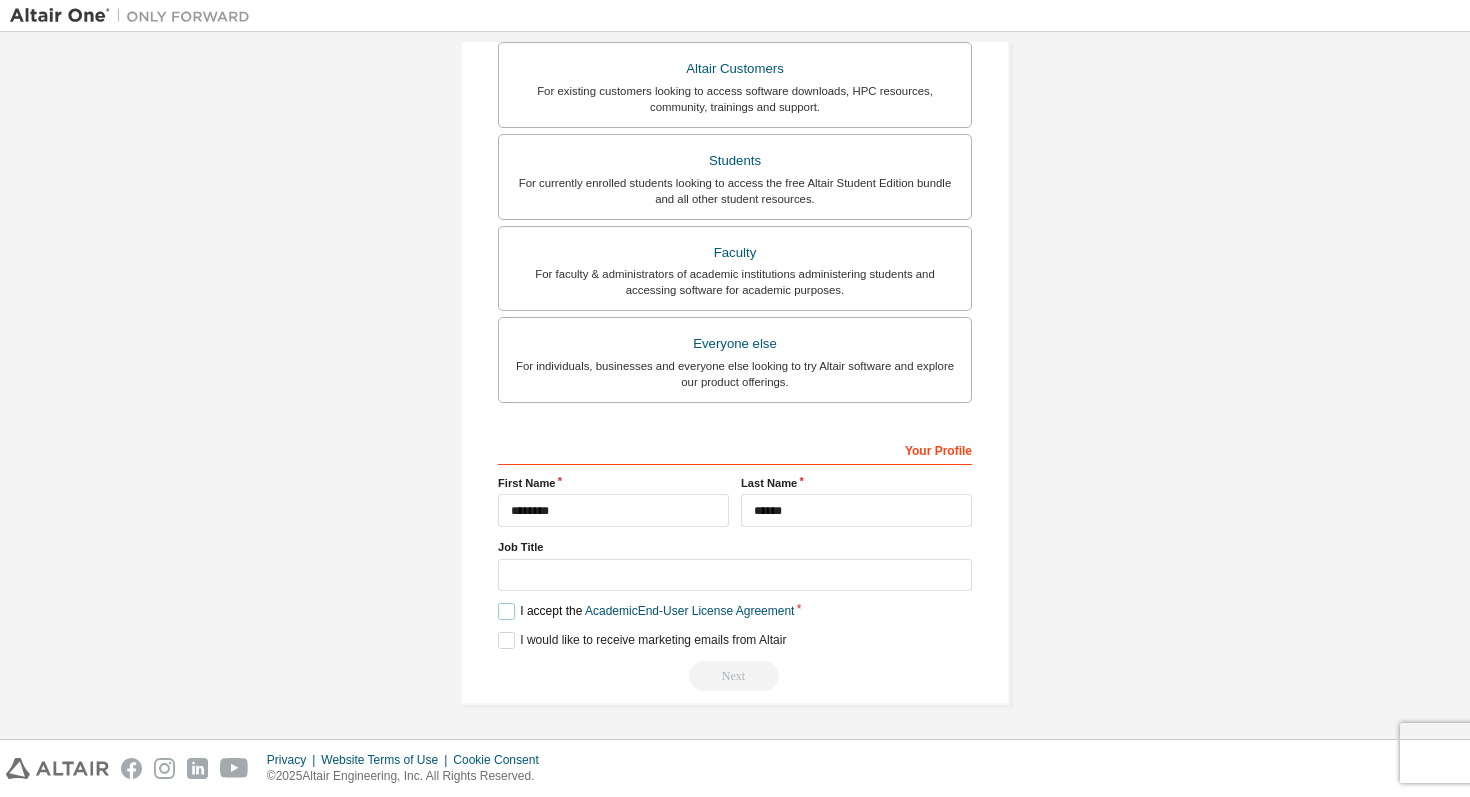 click on "I accept the   Academic   End-User License Agreement" at bounding box center [646, 611] 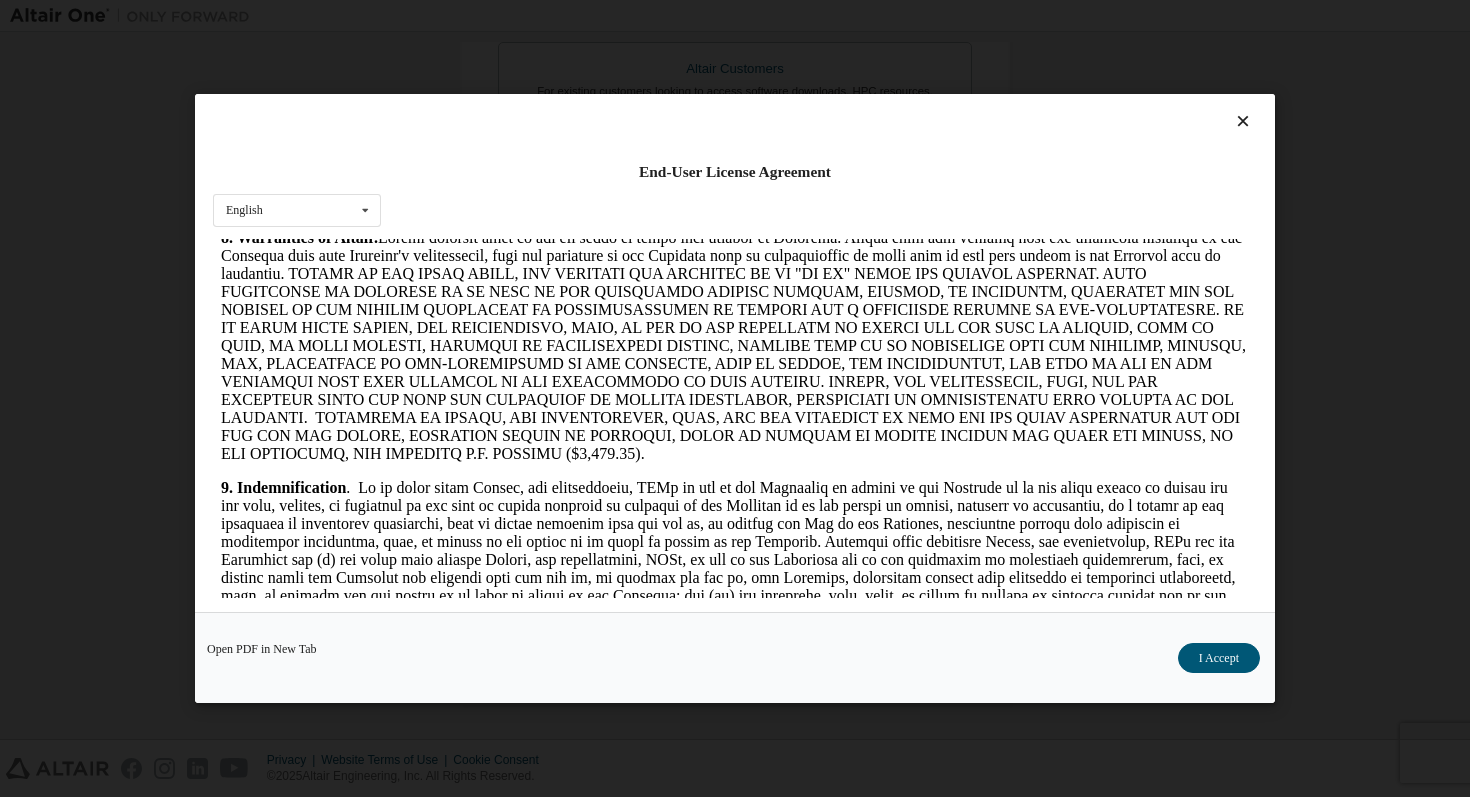 scroll, scrollTop: 2330, scrollLeft: 0, axis: vertical 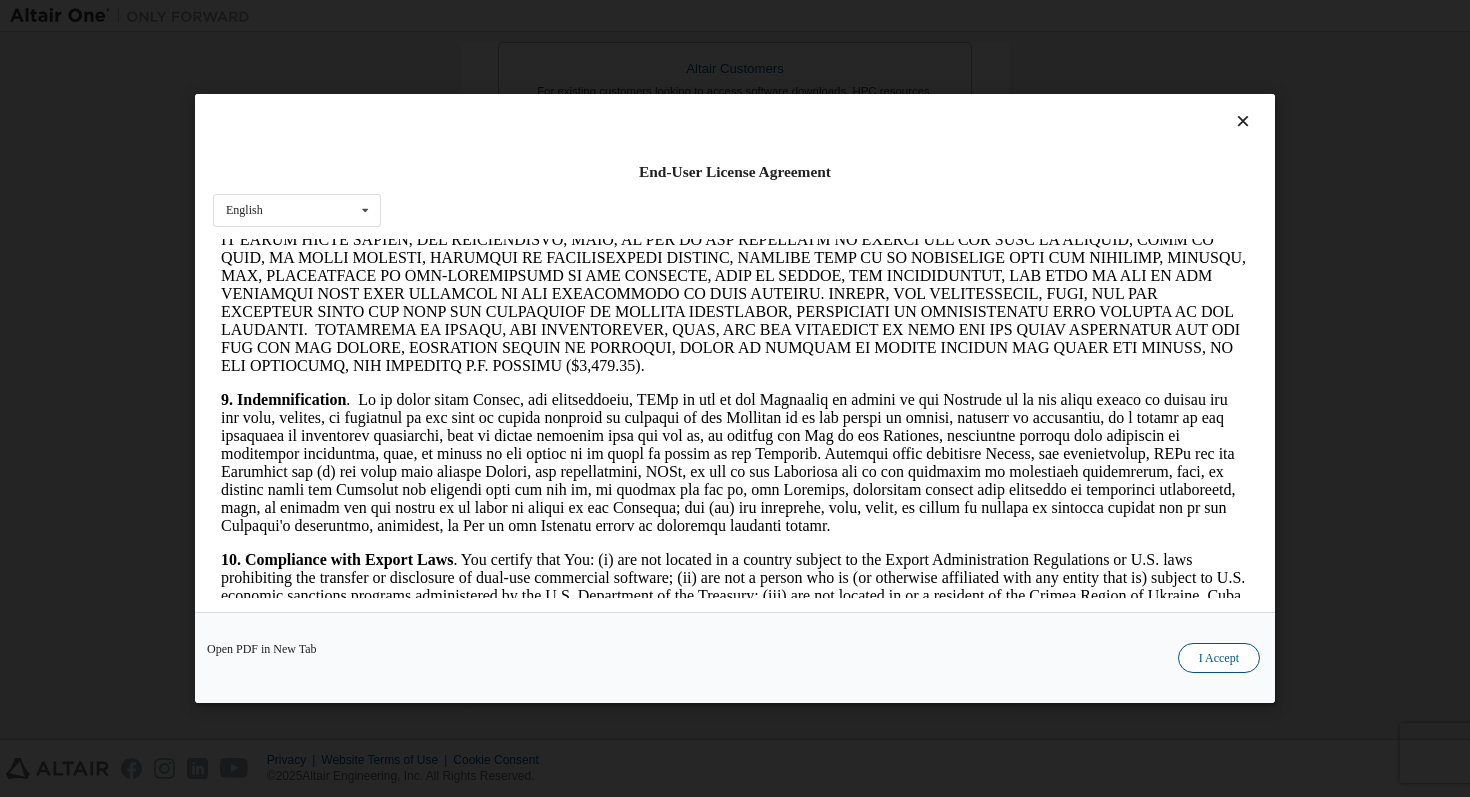 click on "I Accept" at bounding box center (1219, 658) 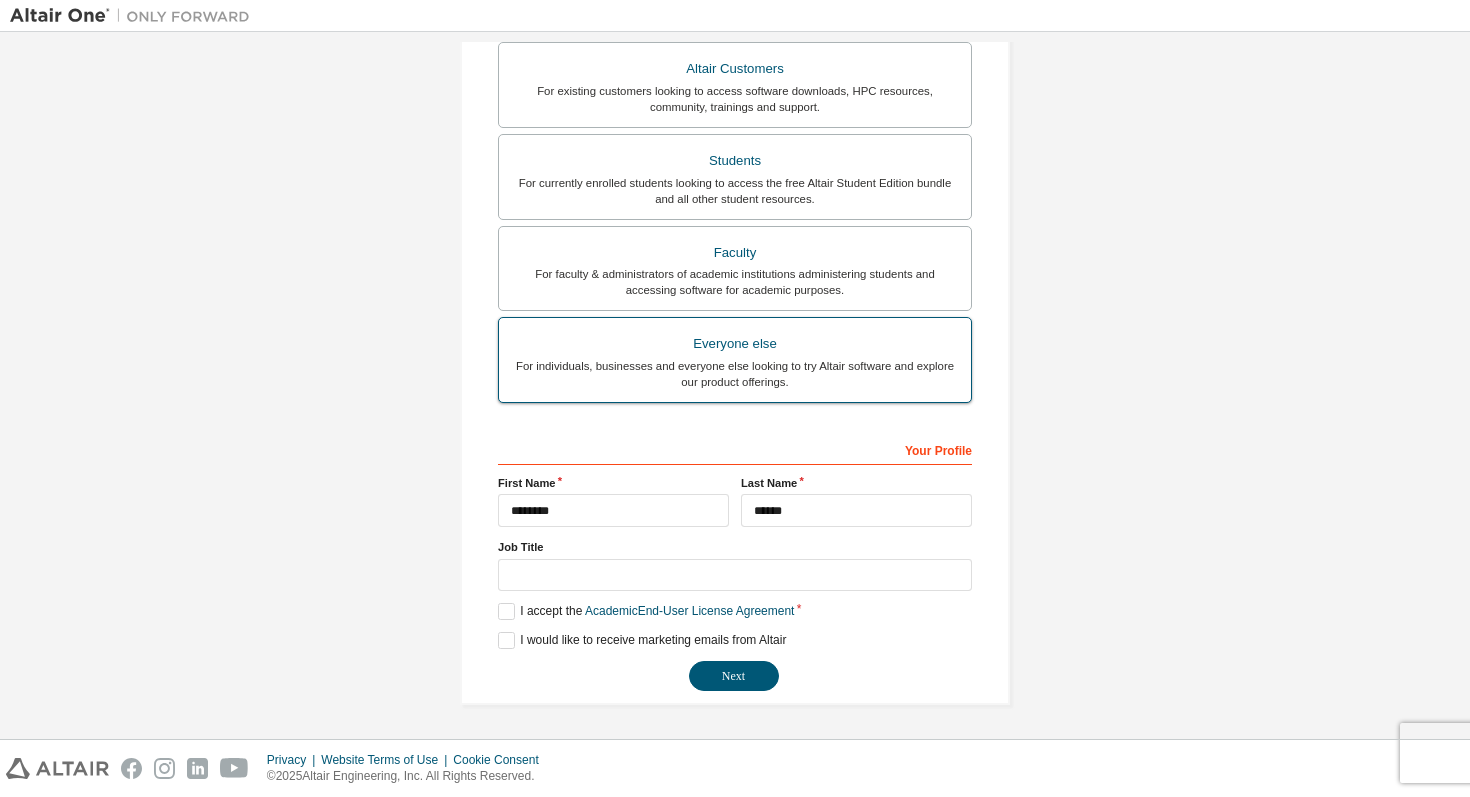 scroll, scrollTop: 0, scrollLeft: 0, axis: both 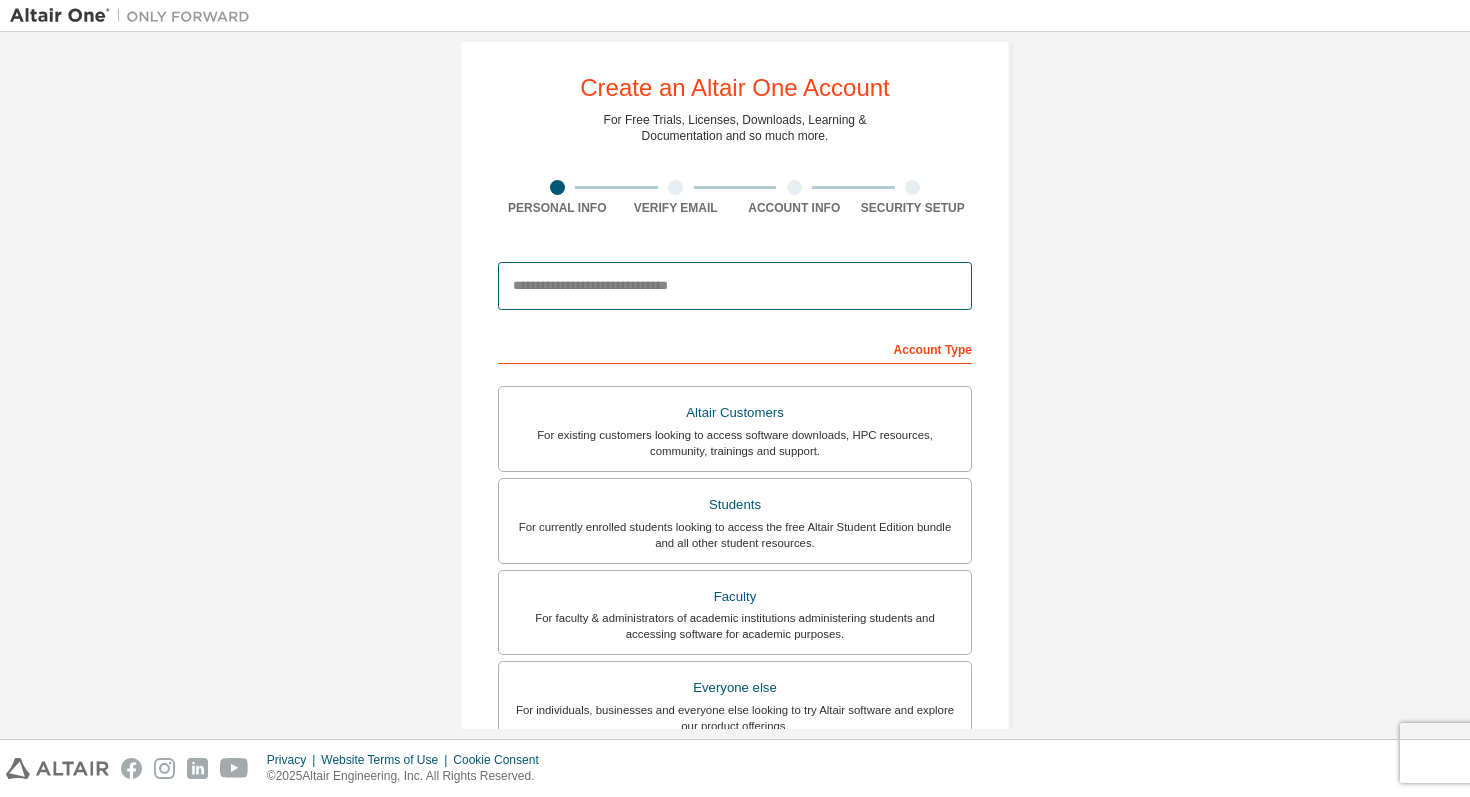 click at bounding box center [735, 286] 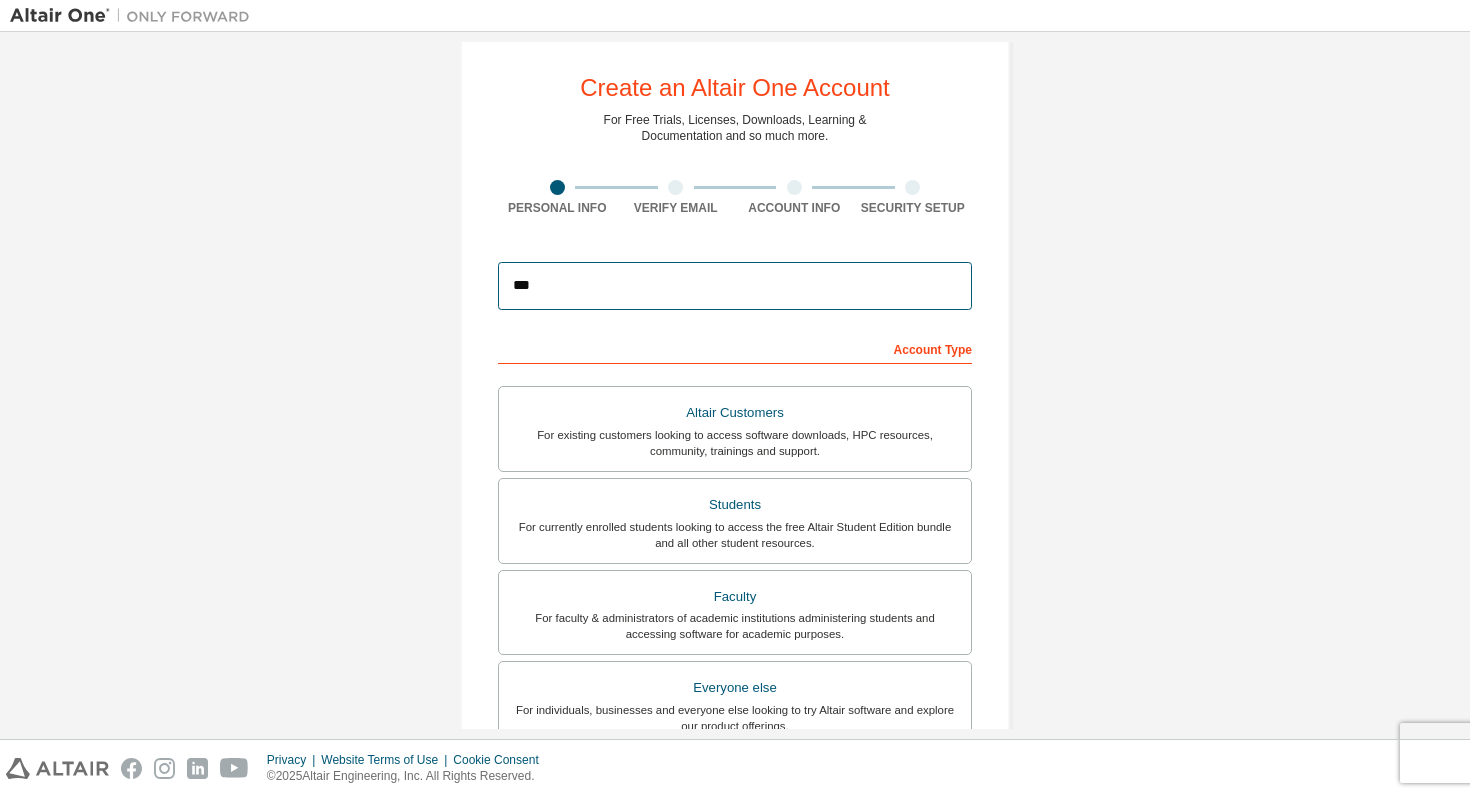 type on "**********" 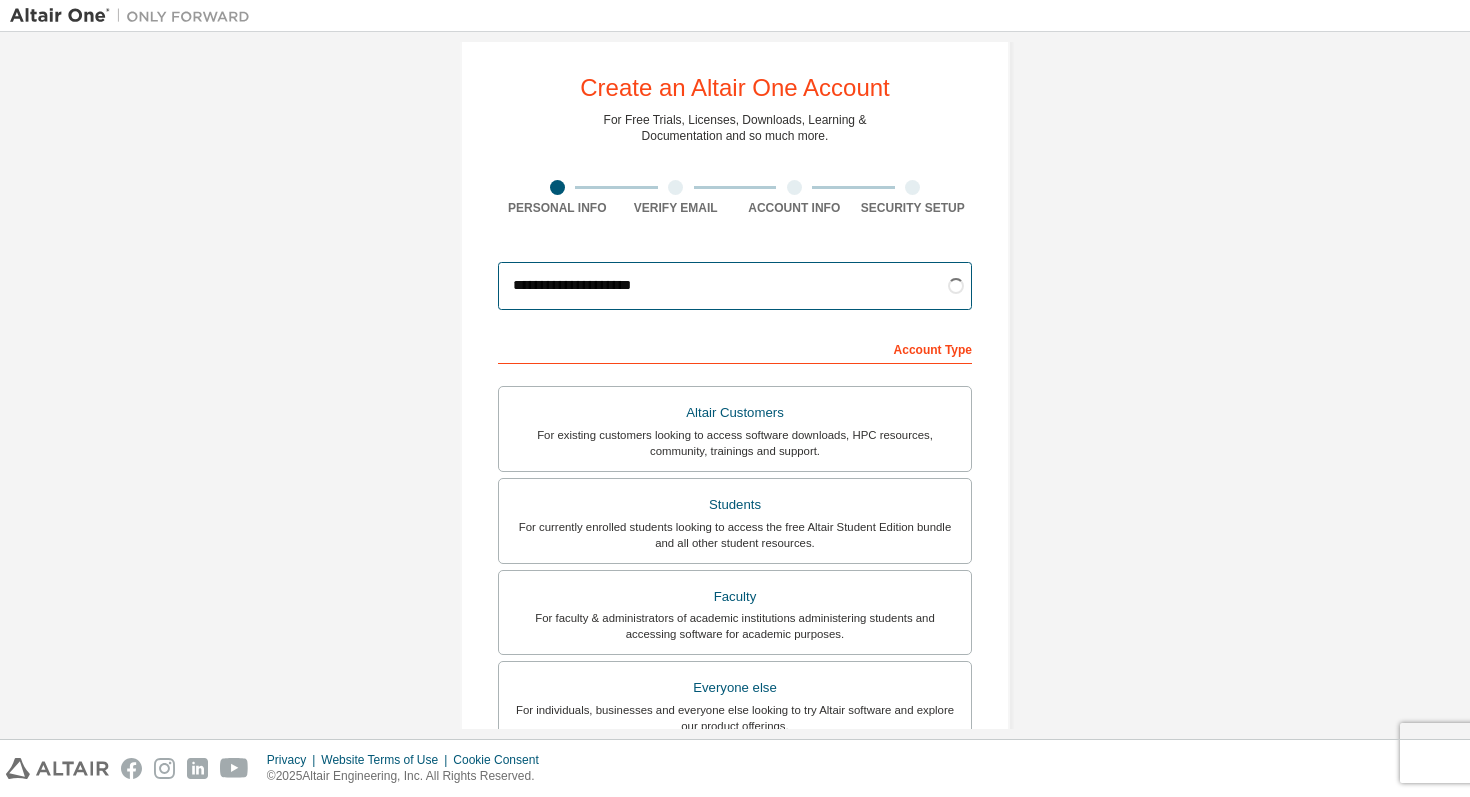 scroll, scrollTop: 215, scrollLeft: 0, axis: vertical 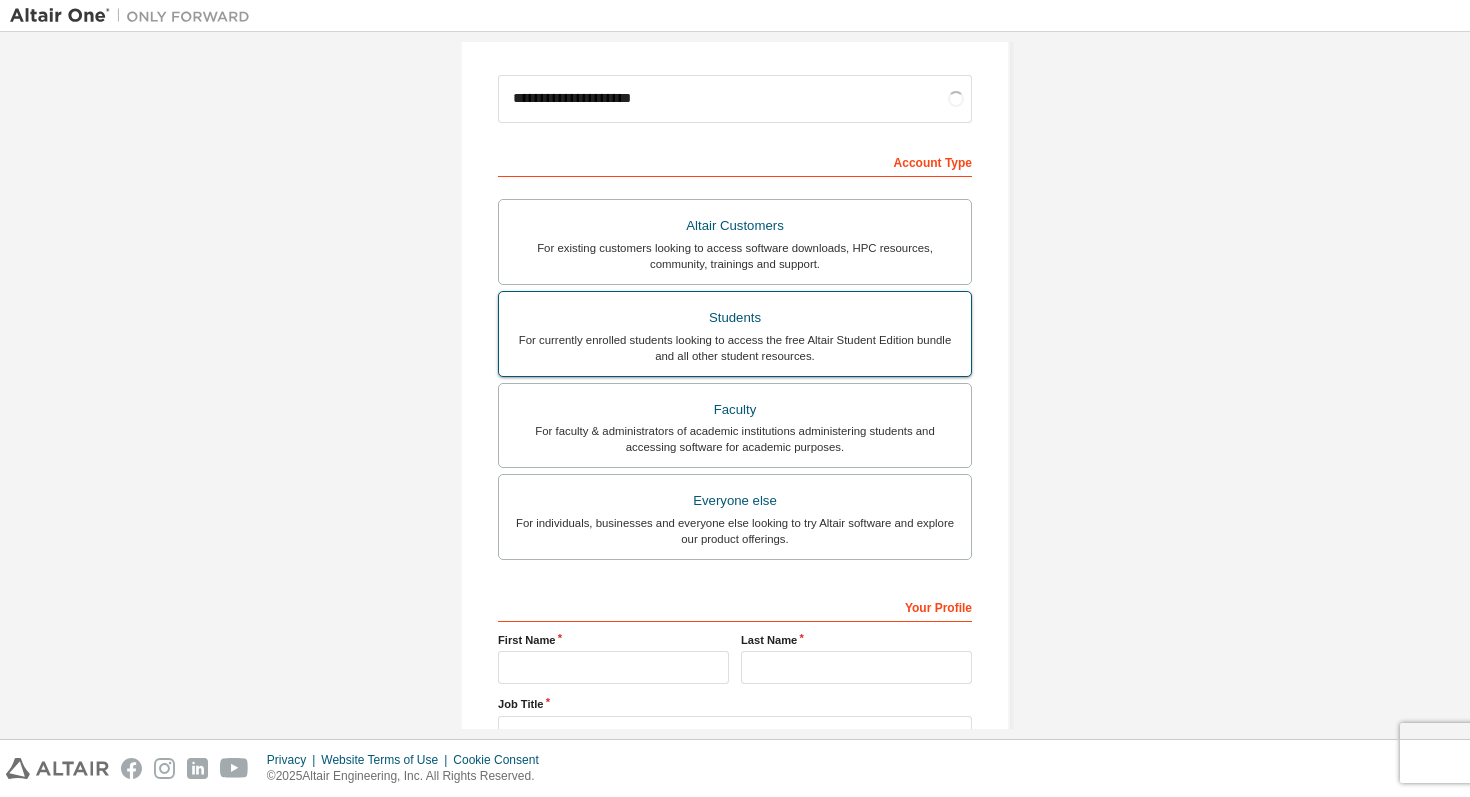 click on "For currently enrolled students looking to access the free Altair Student Edition bundle and all other student resources." at bounding box center [735, 348] 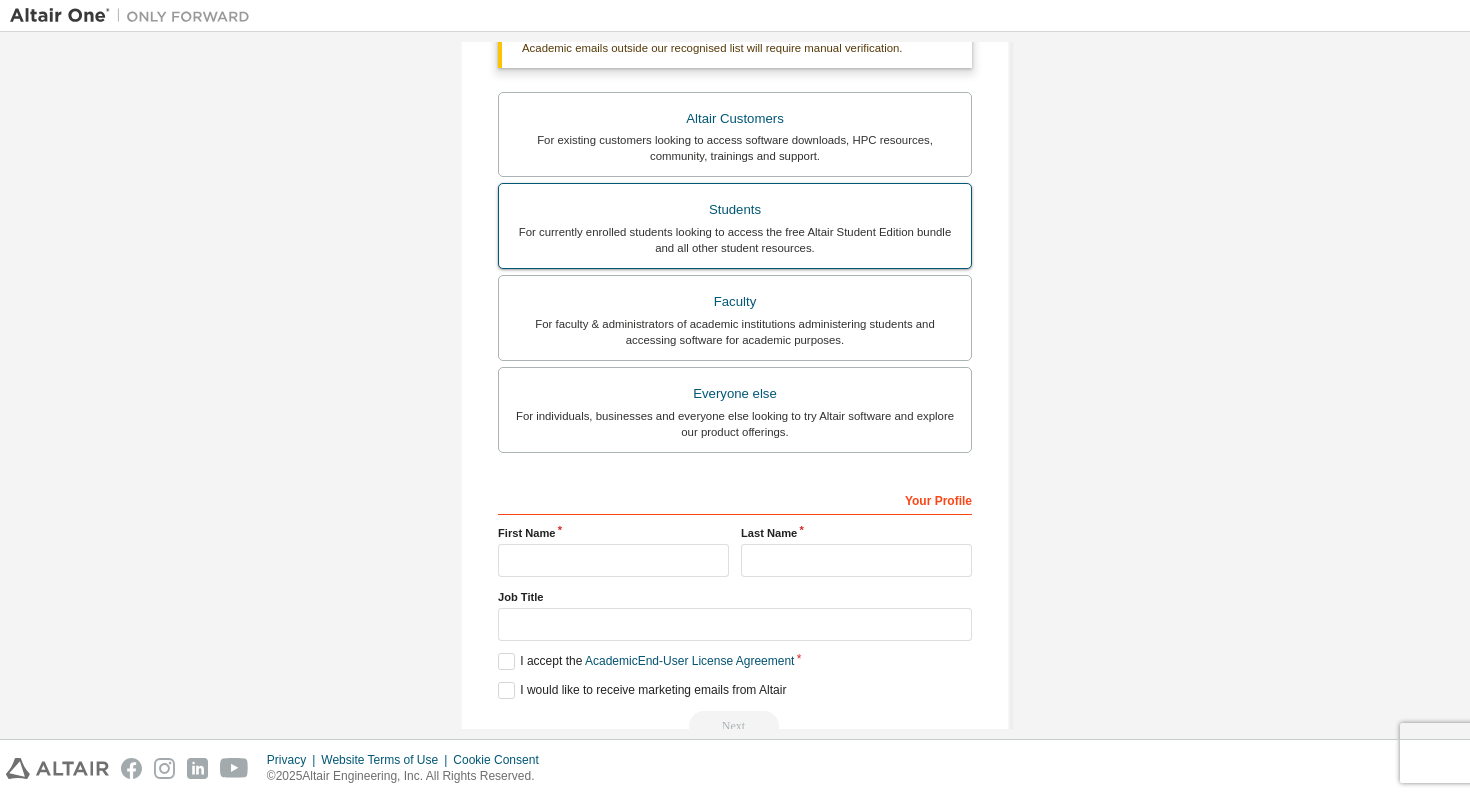 scroll, scrollTop: 424, scrollLeft: 0, axis: vertical 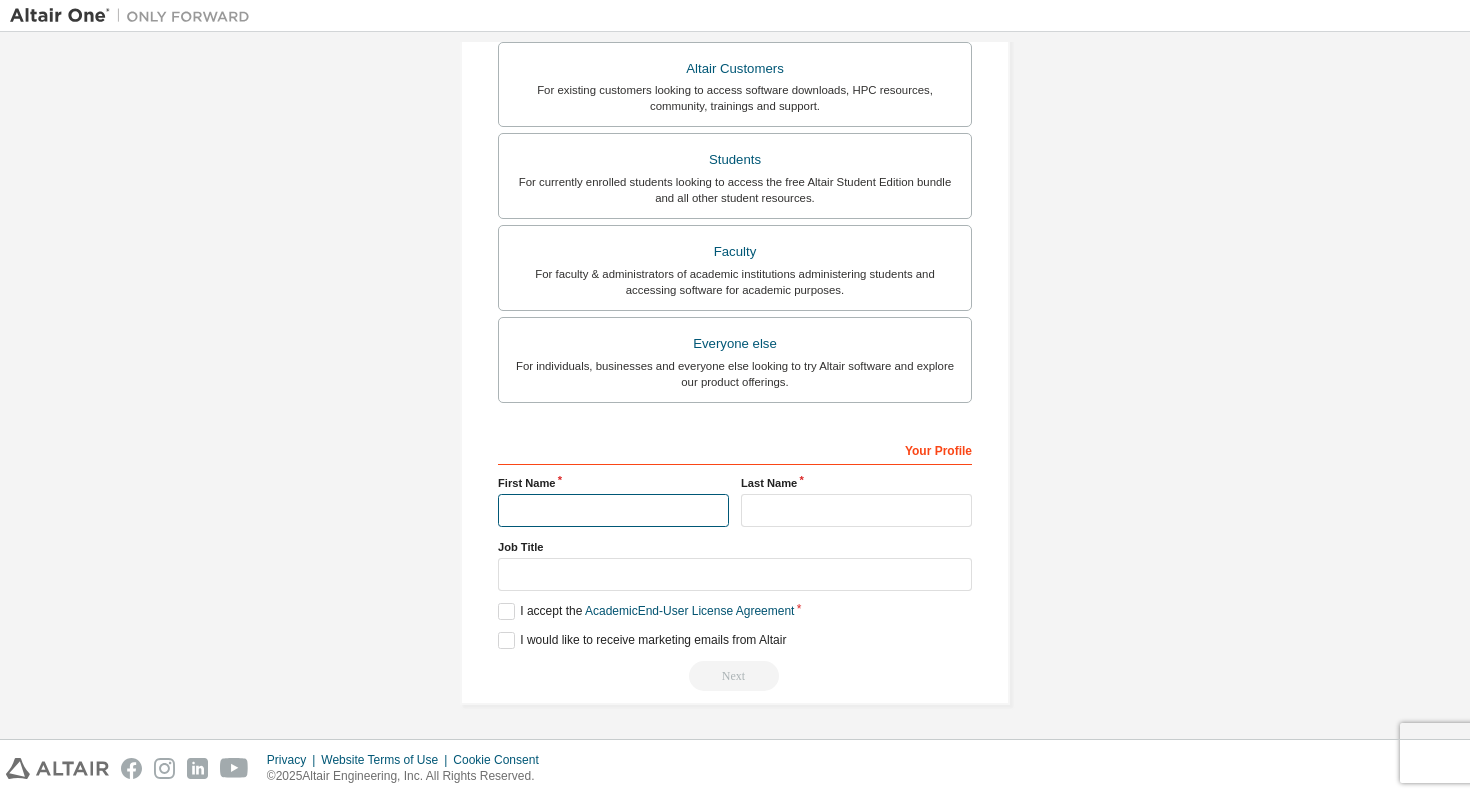 click at bounding box center [613, 510] 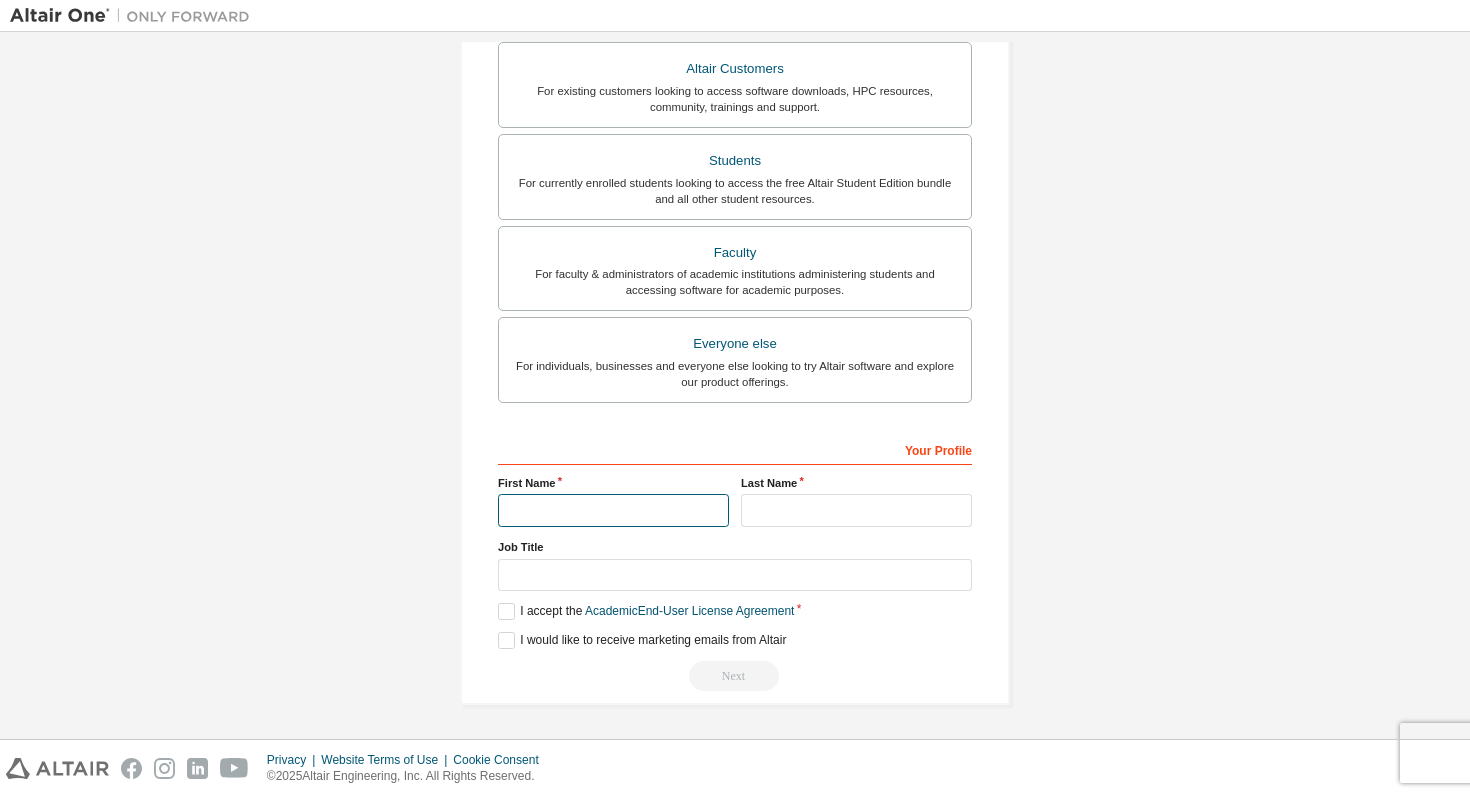 scroll, scrollTop: 372, scrollLeft: 0, axis: vertical 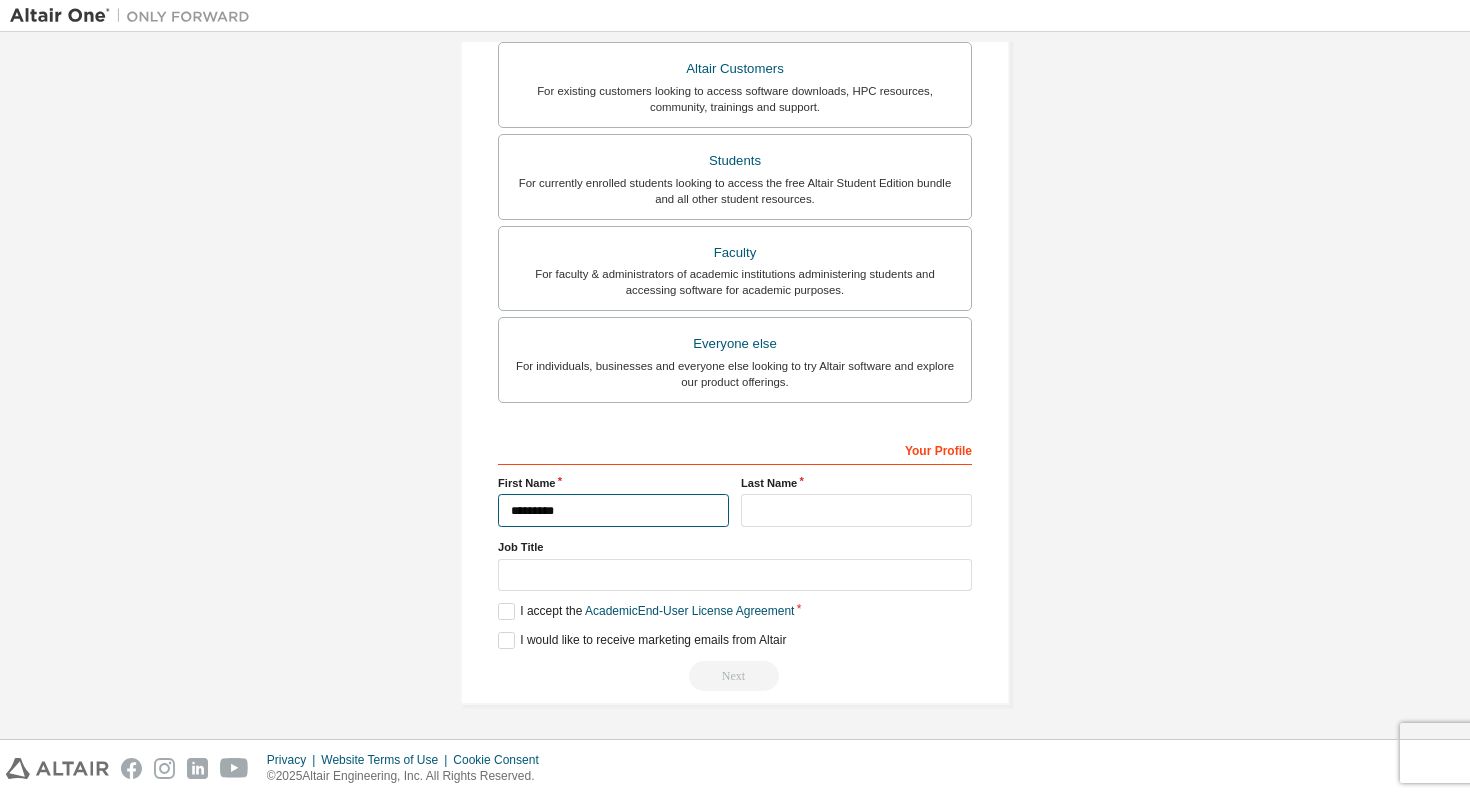 type on "********" 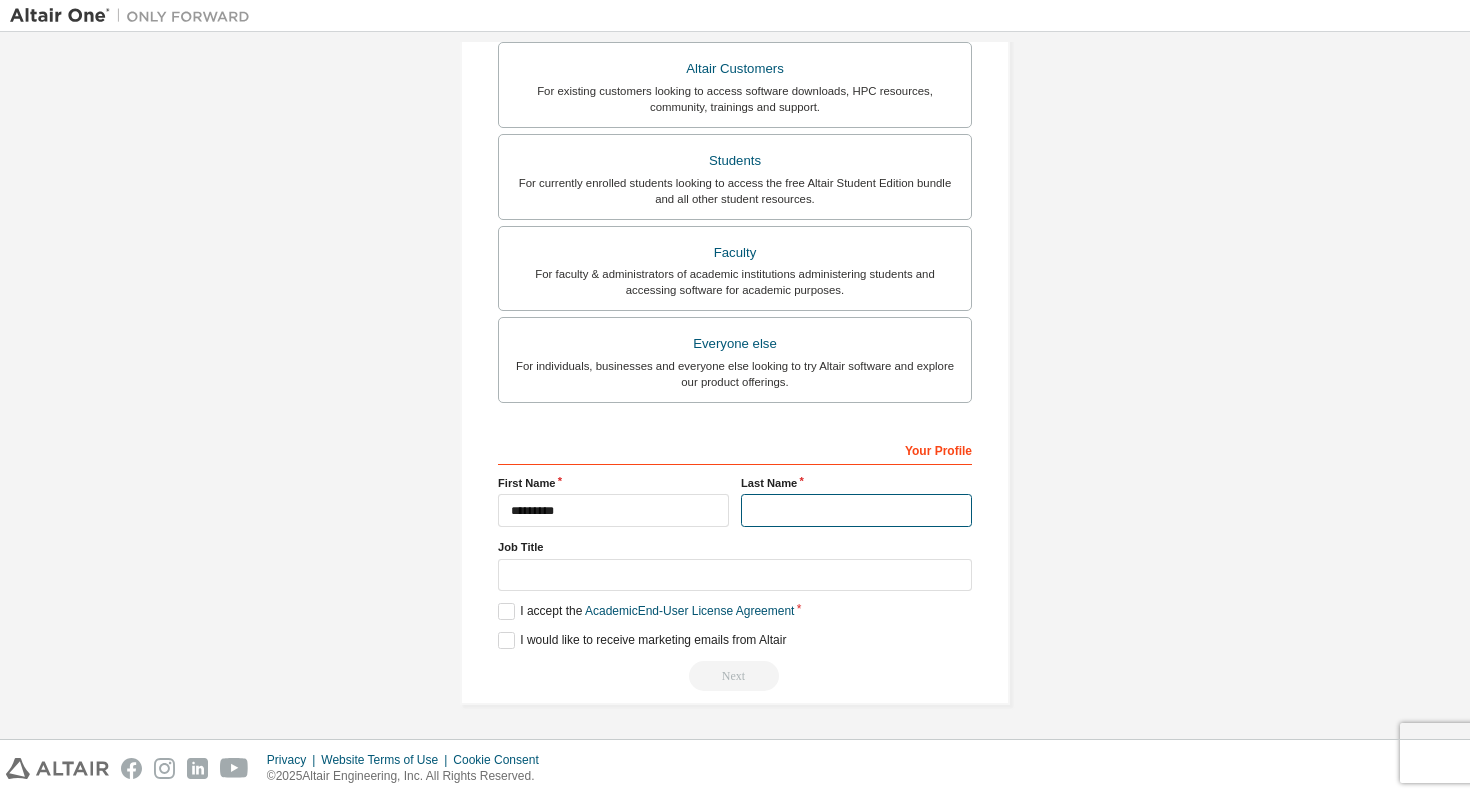 click at bounding box center [856, 510] 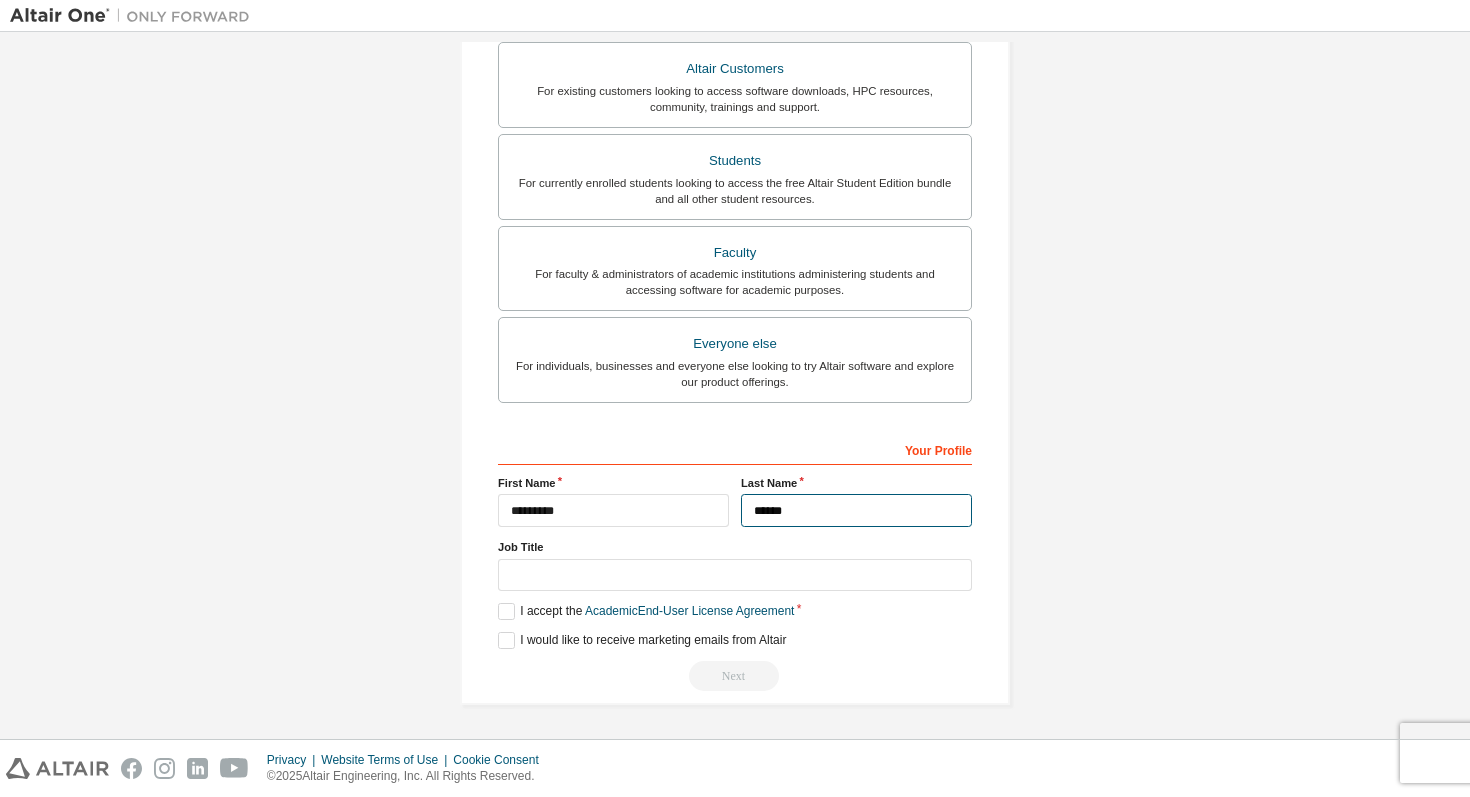 type on "******" 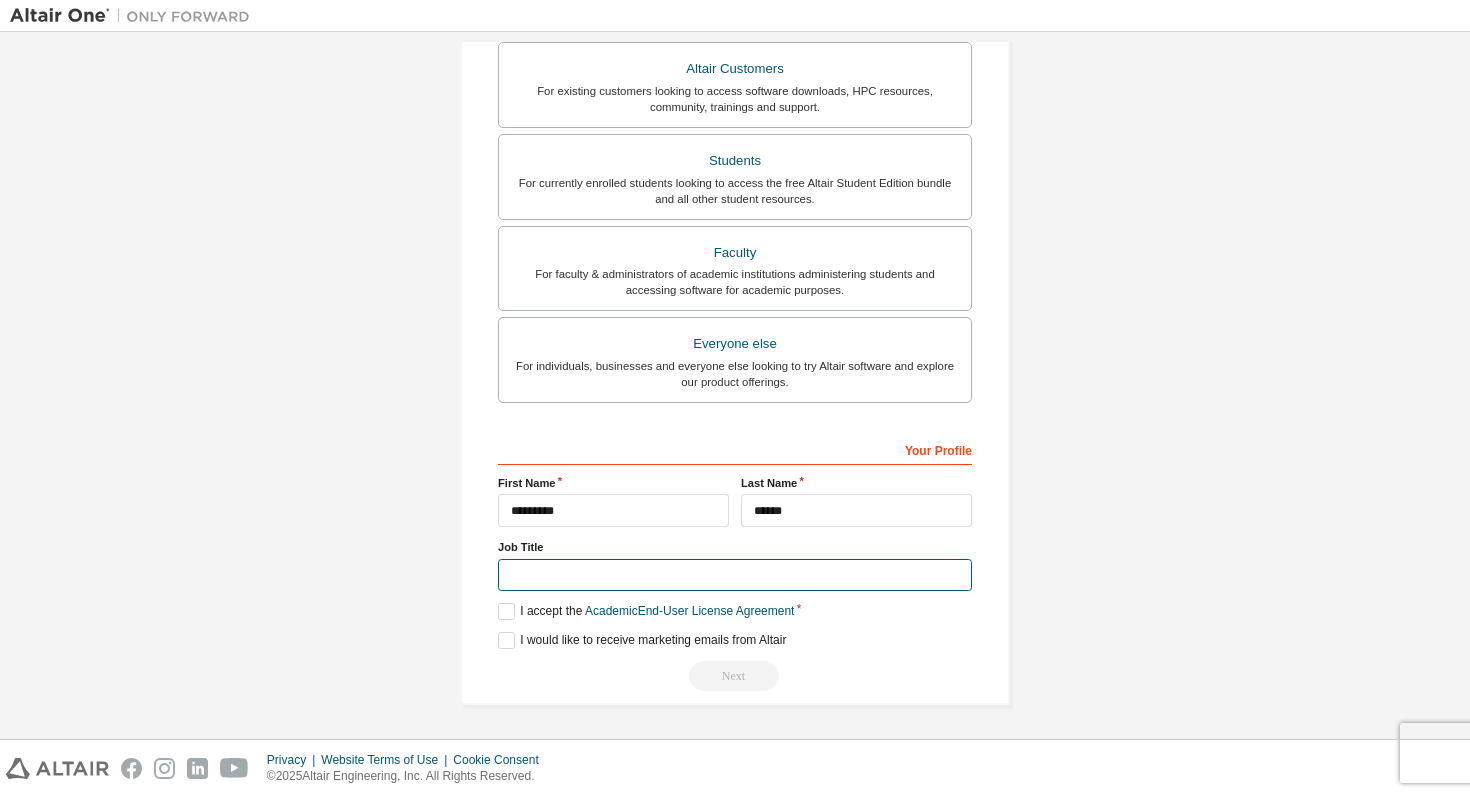 click at bounding box center [735, 575] 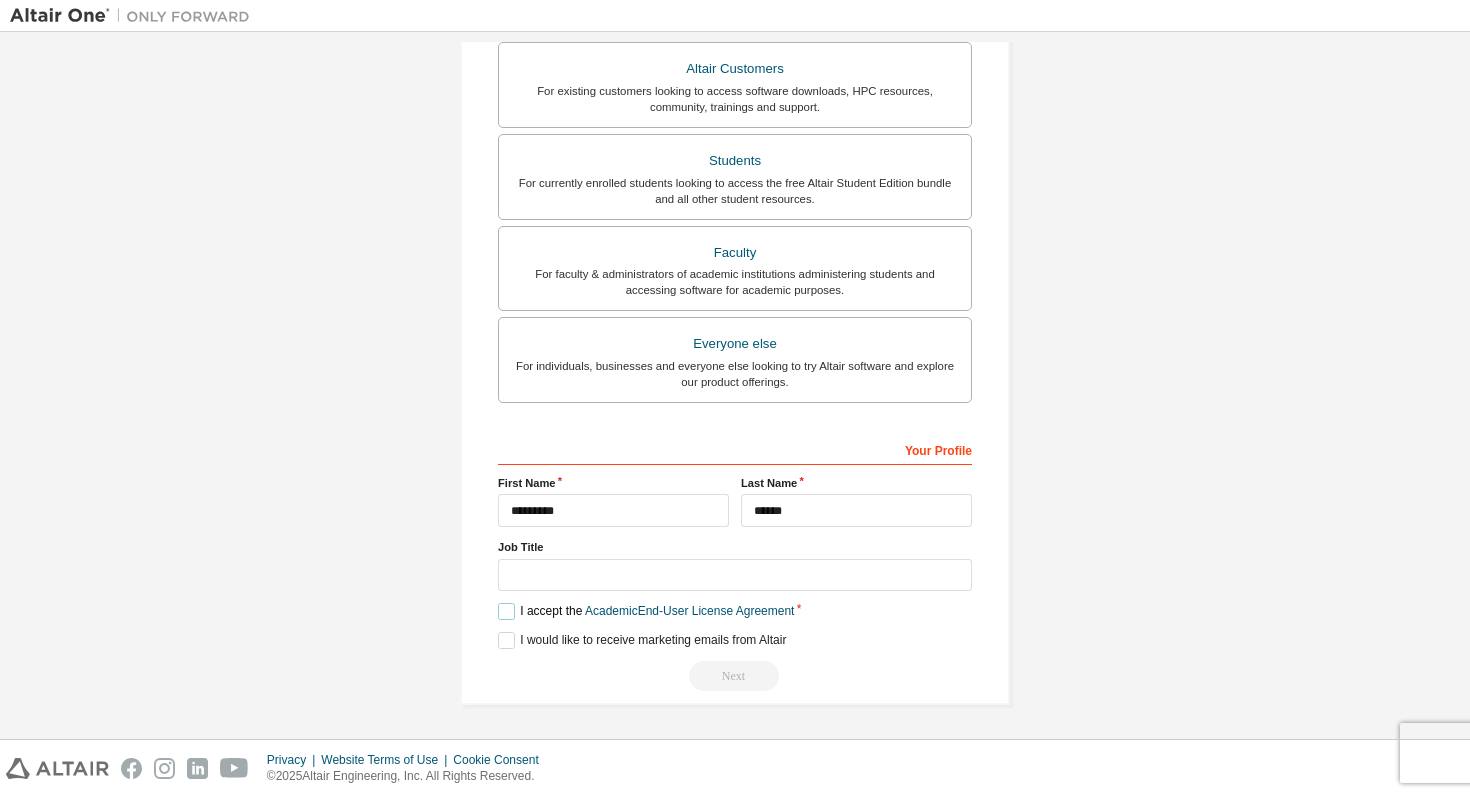 click on "I accept the   Academic   End-User License Agreement" at bounding box center [646, 611] 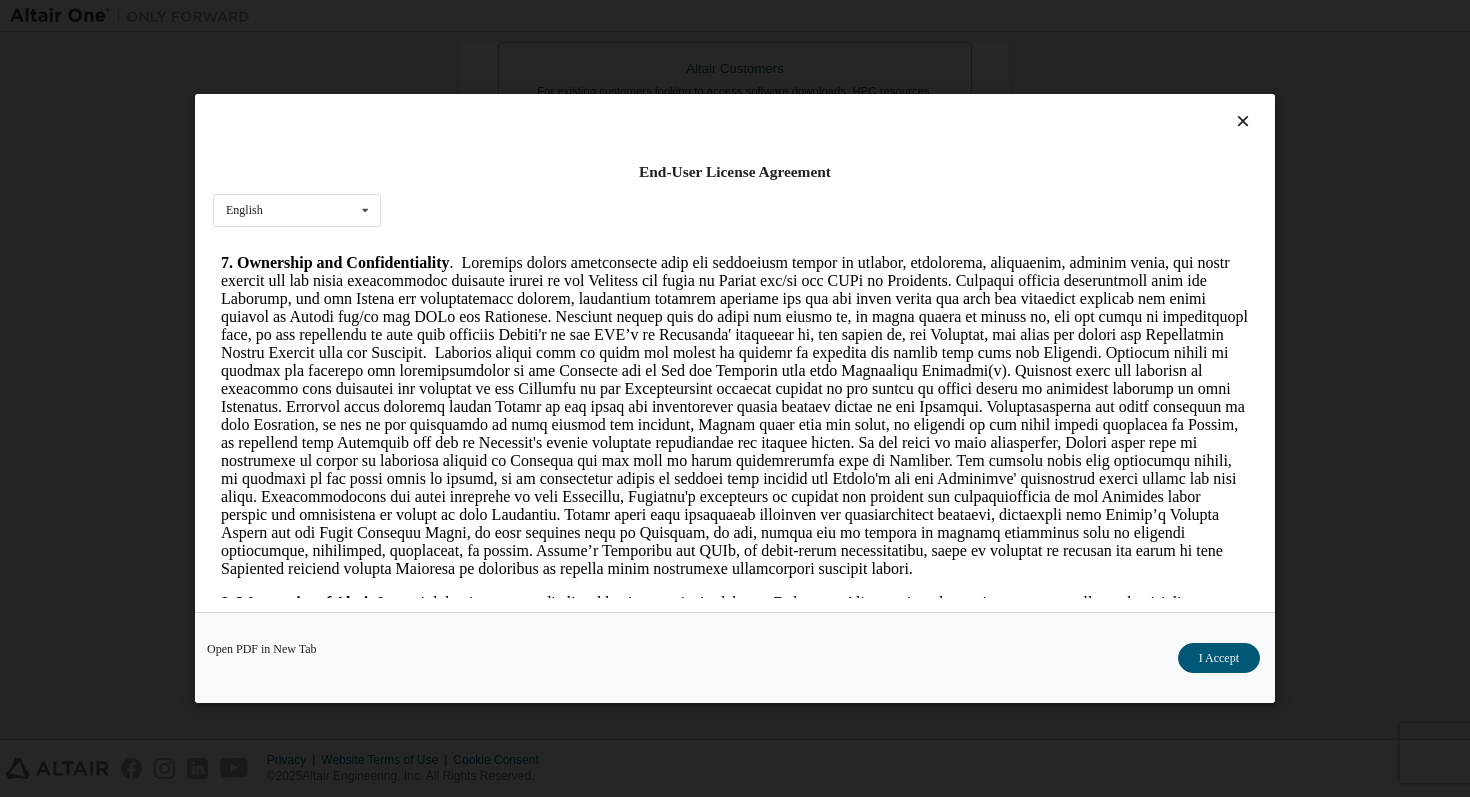 scroll, scrollTop: 2332, scrollLeft: 0, axis: vertical 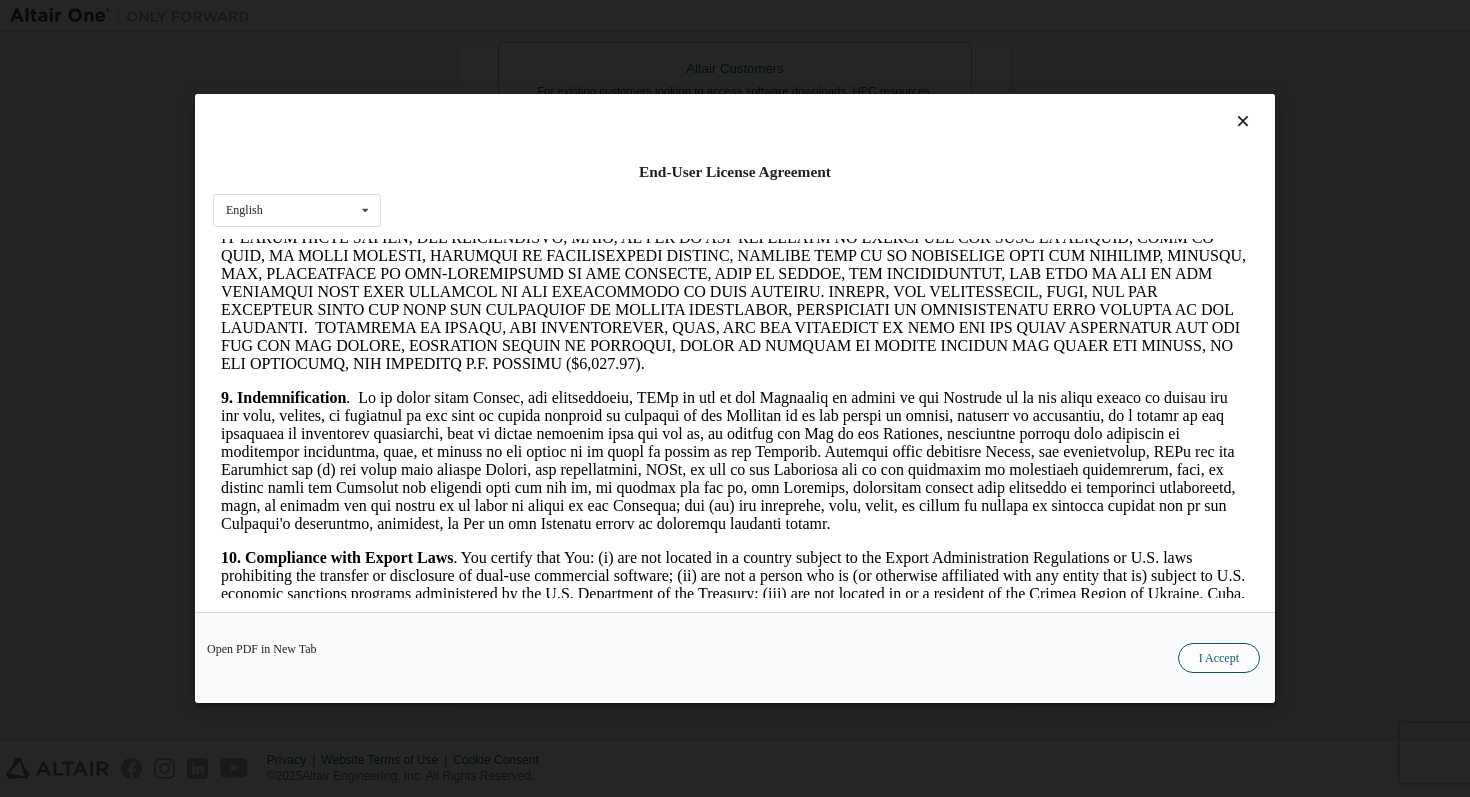 click on "I Accept" at bounding box center [1219, 658] 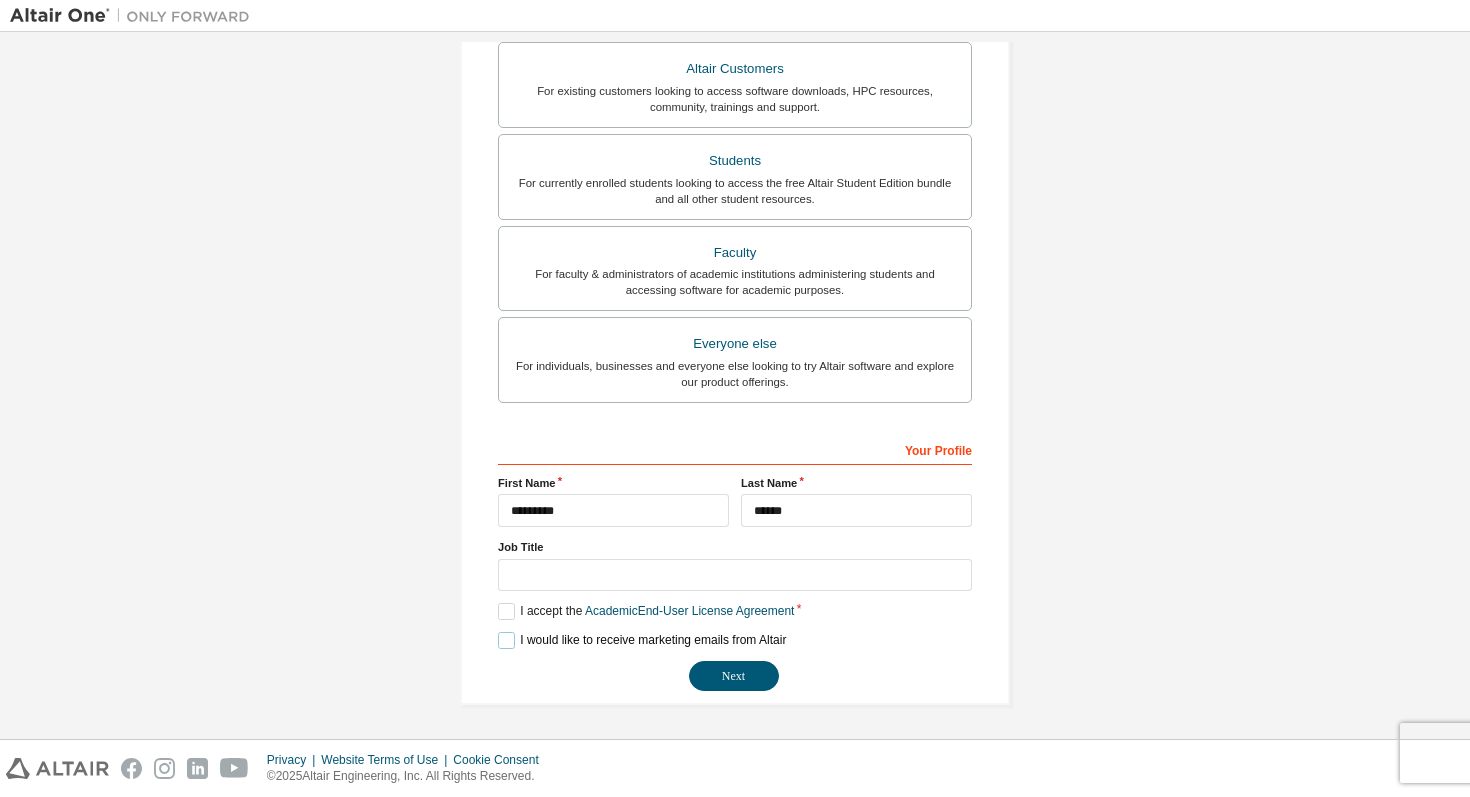 click on "I would like to receive marketing emails from Altair" at bounding box center (642, 640) 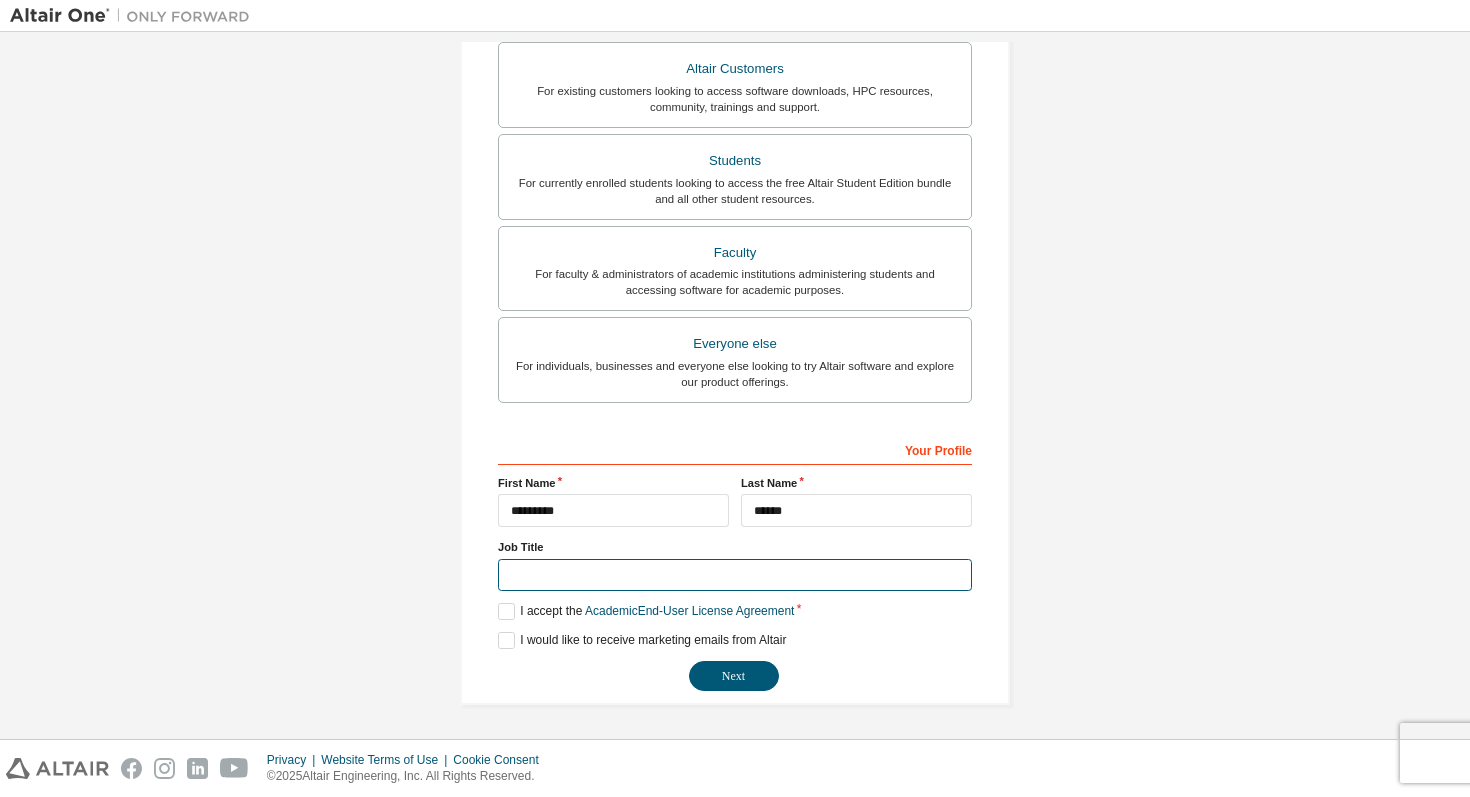click at bounding box center (735, 575) 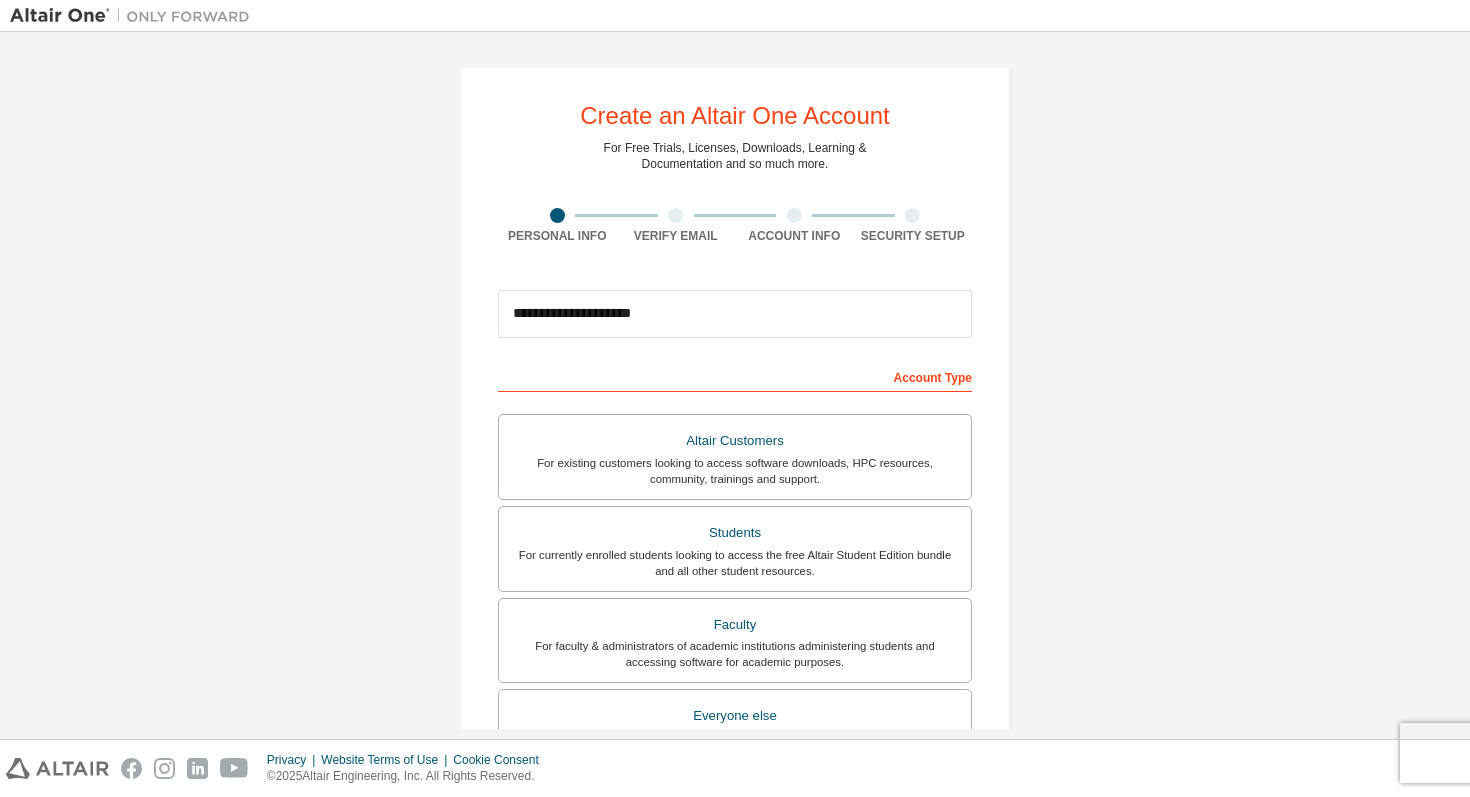 scroll, scrollTop: 372, scrollLeft: 0, axis: vertical 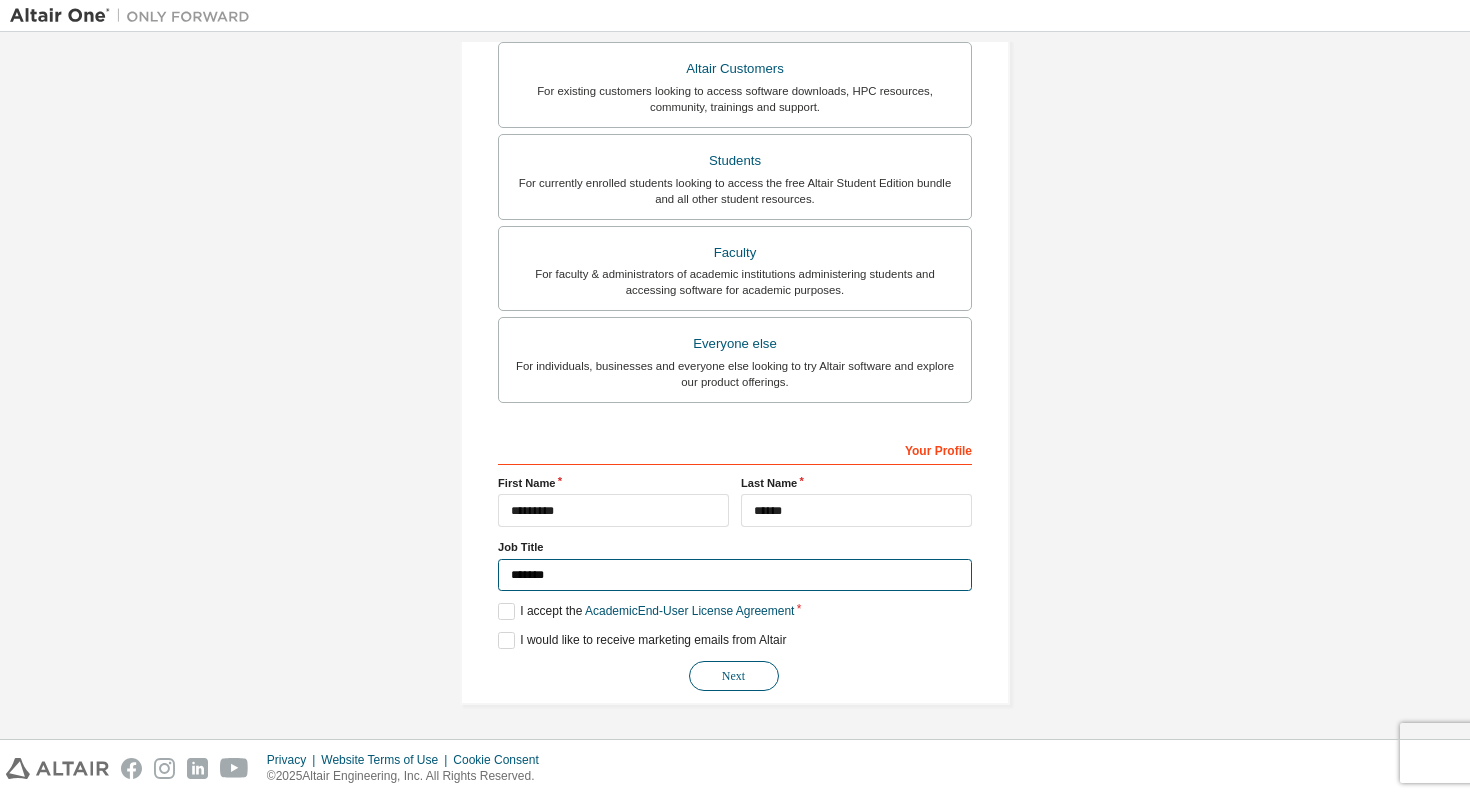 type on "*******" 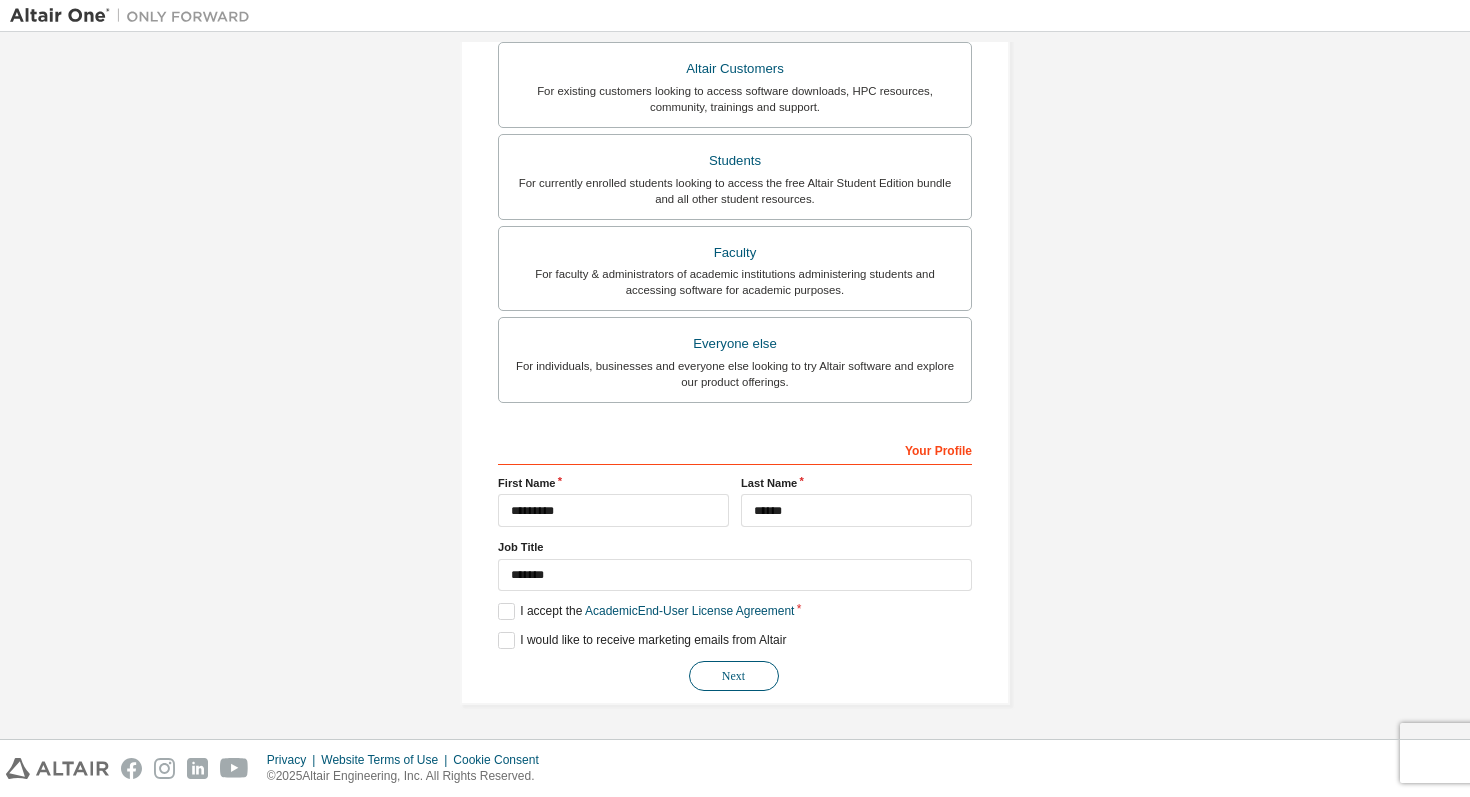 click on "Next" at bounding box center (734, 676) 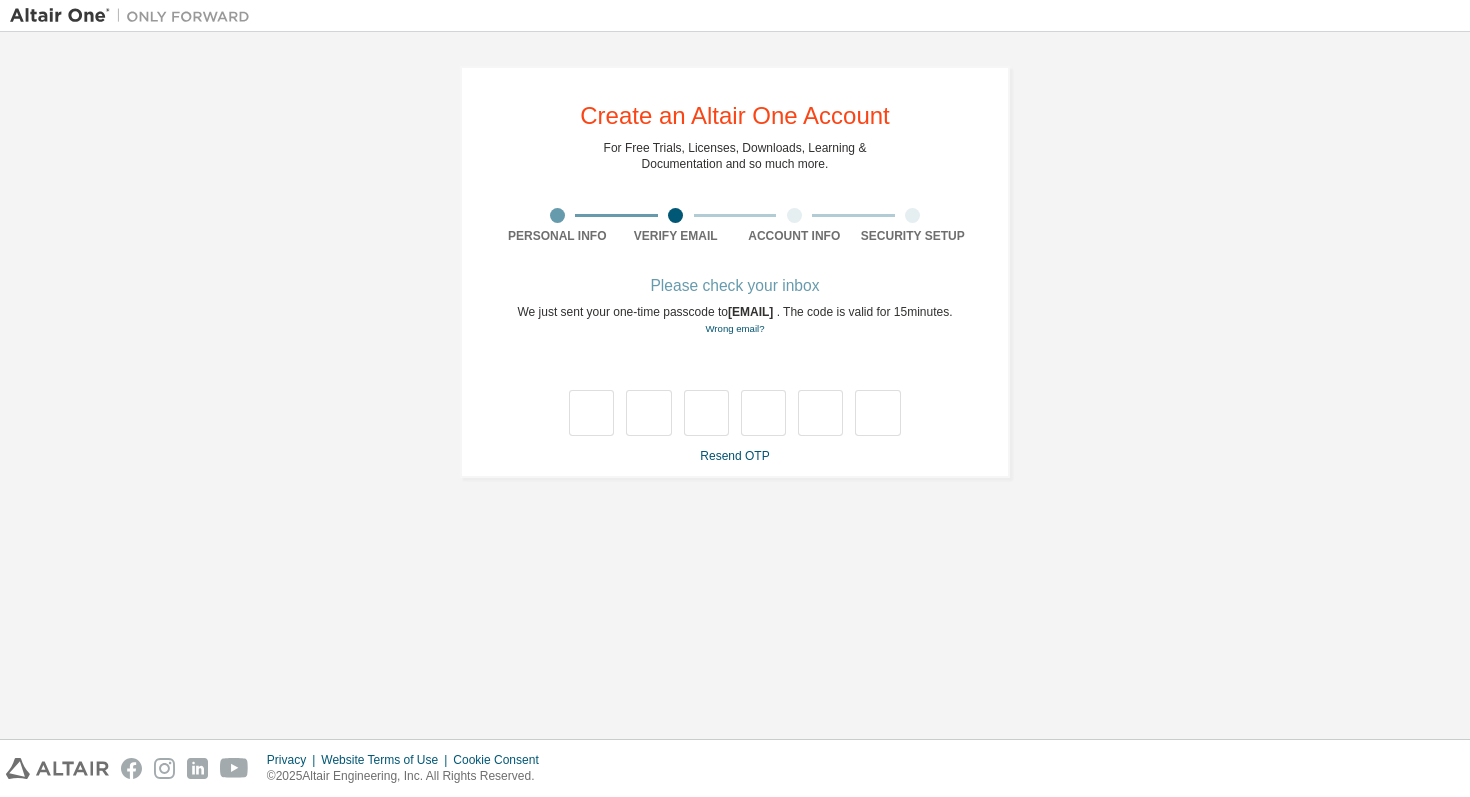 scroll, scrollTop: 0, scrollLeft: 0, axis: both 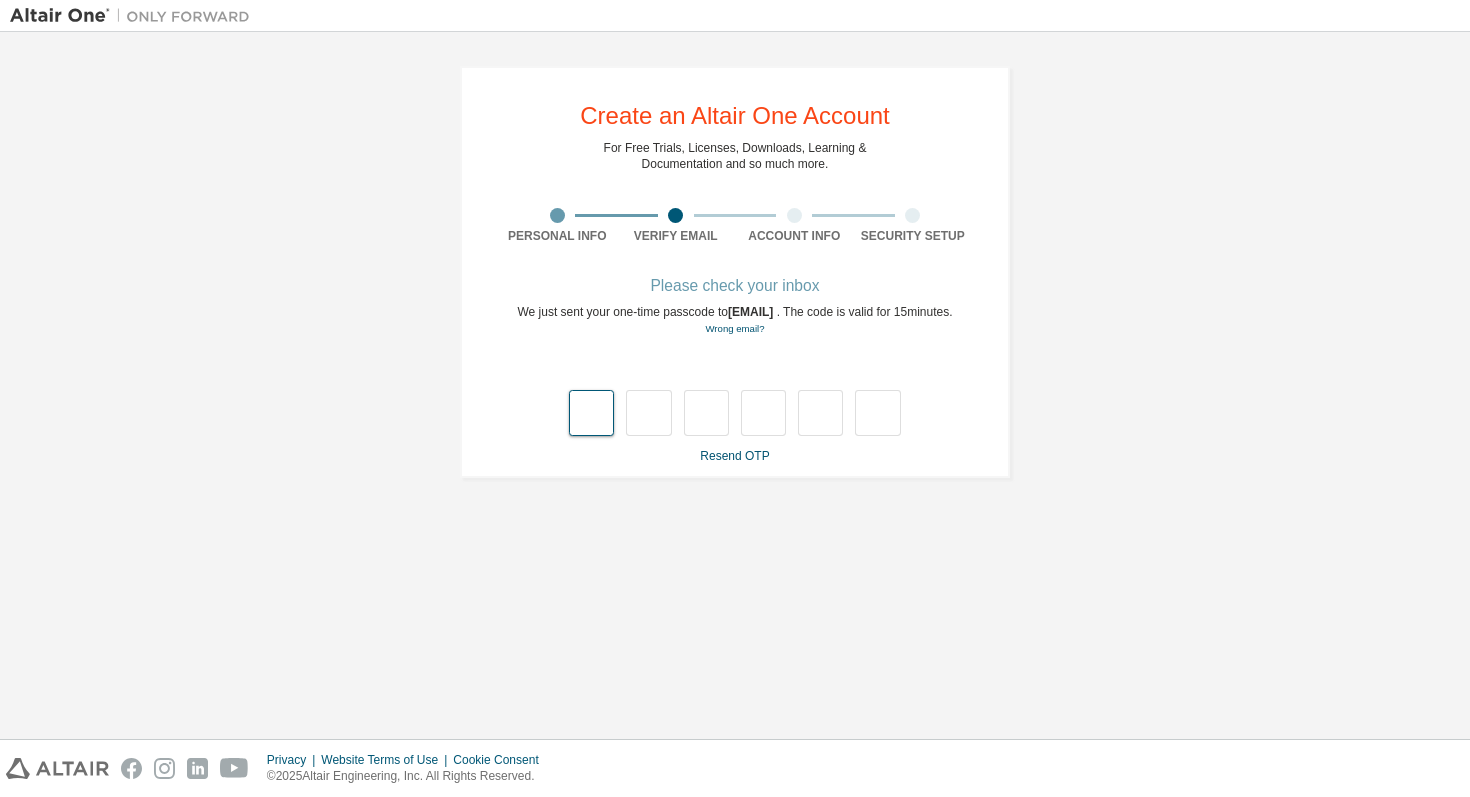 type on "*" 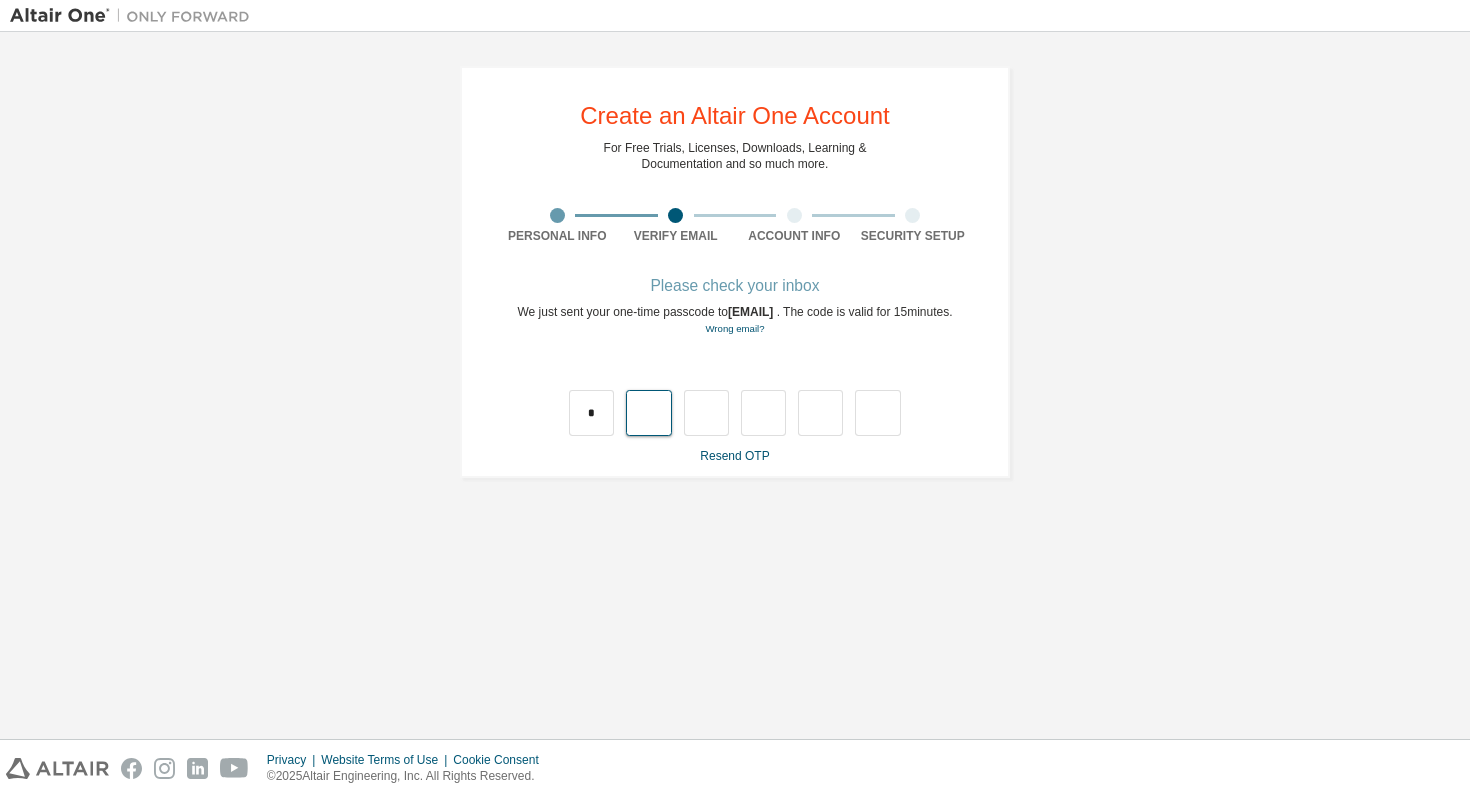 type on "*" 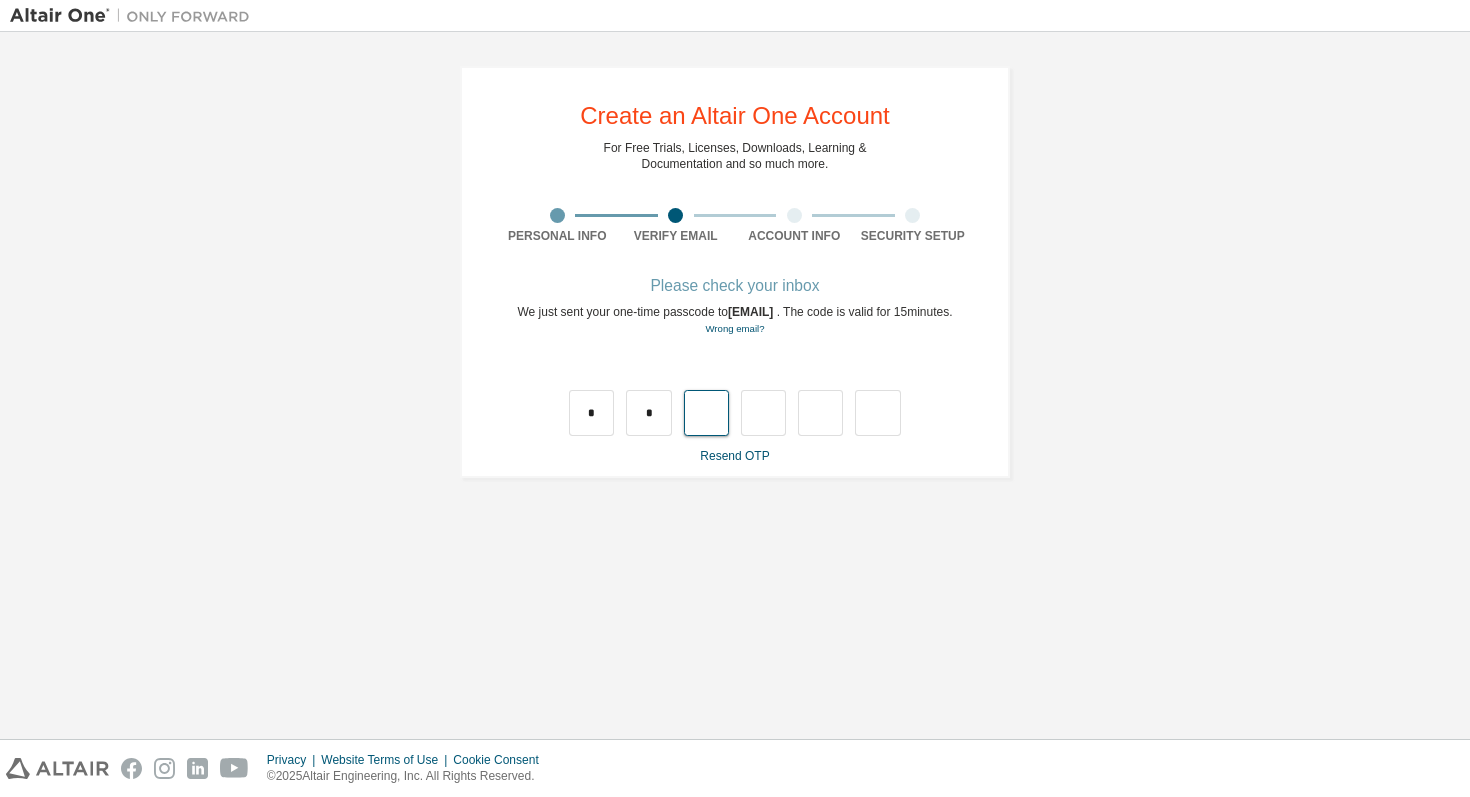 type on "*" 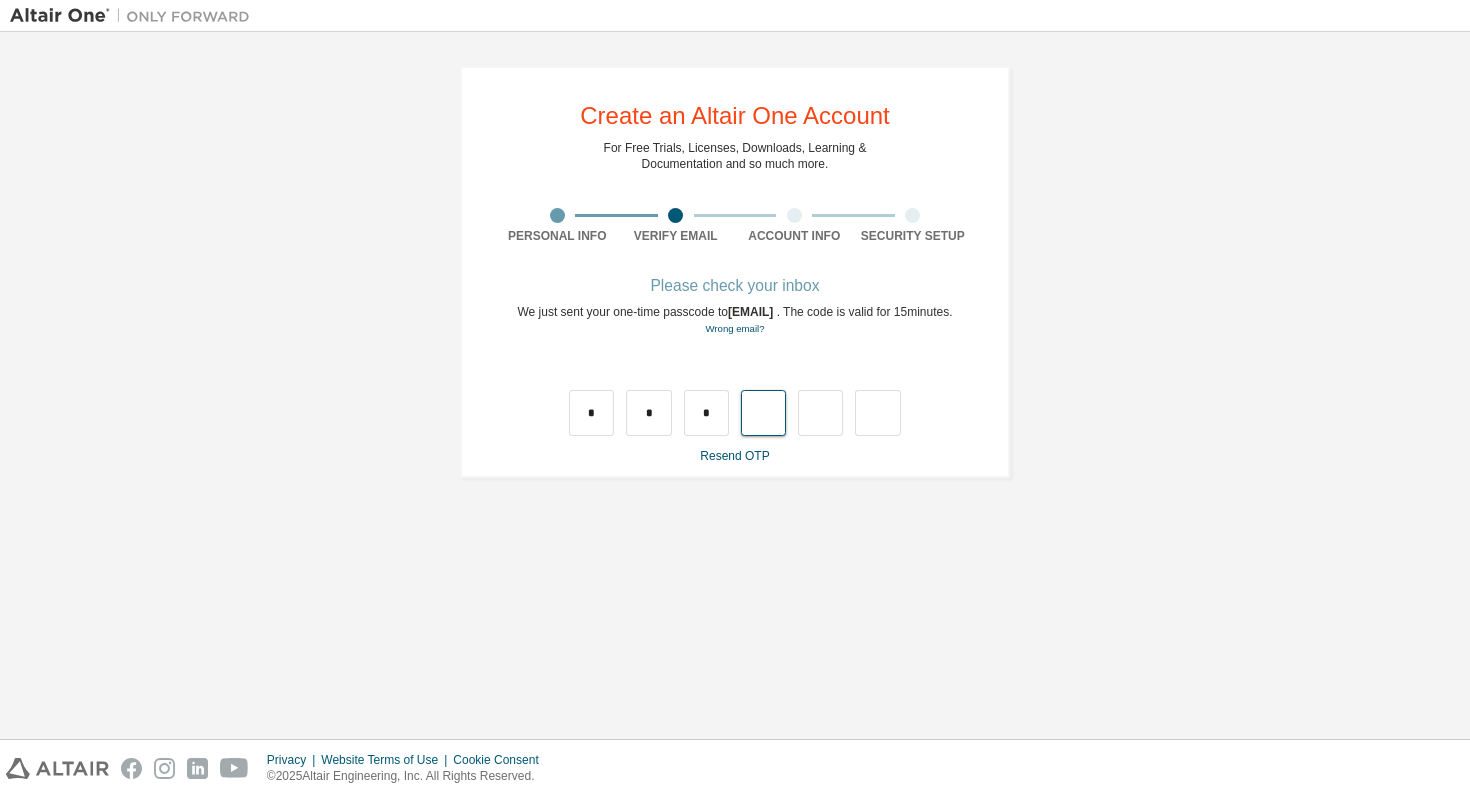 type on "*" 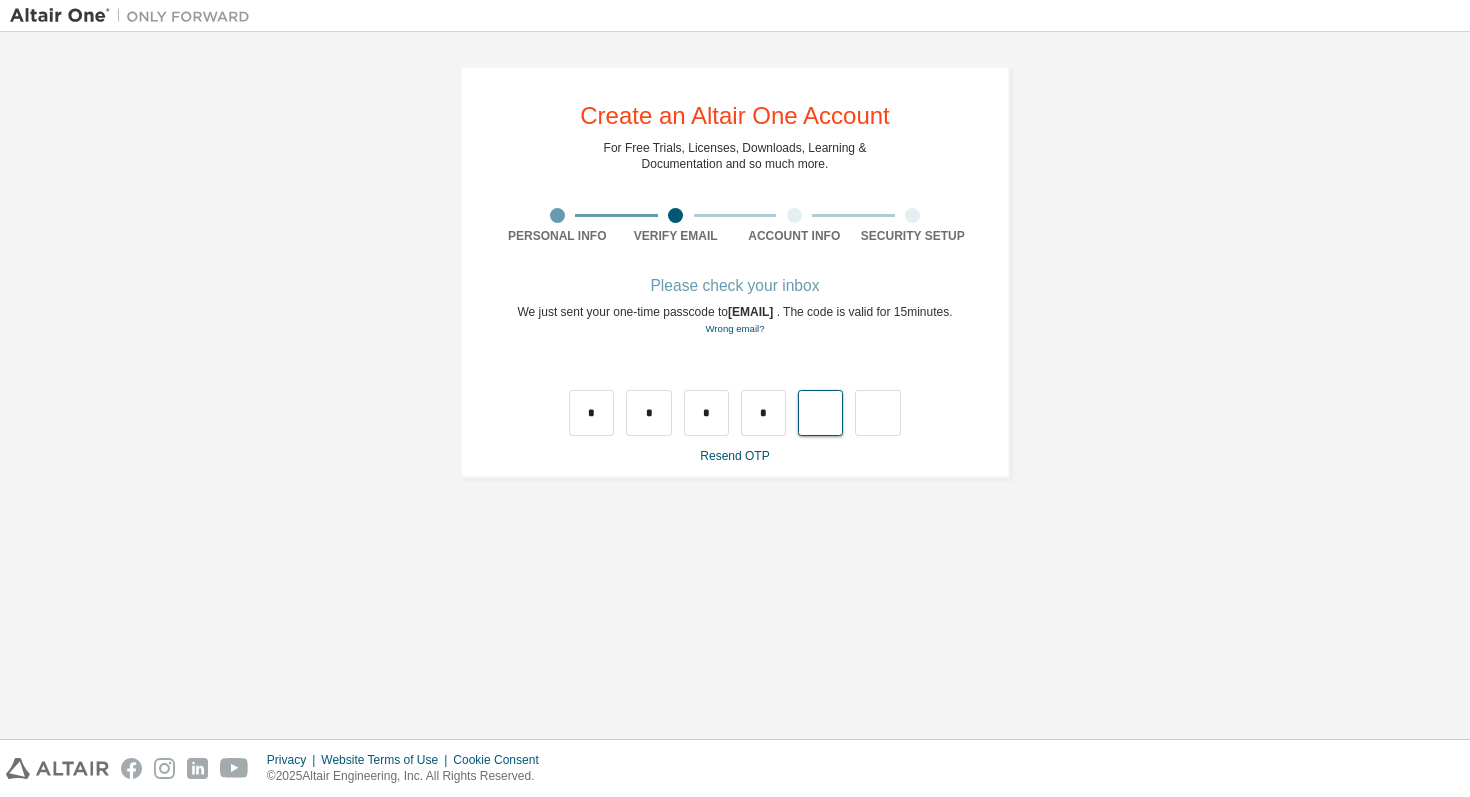 type on "*" 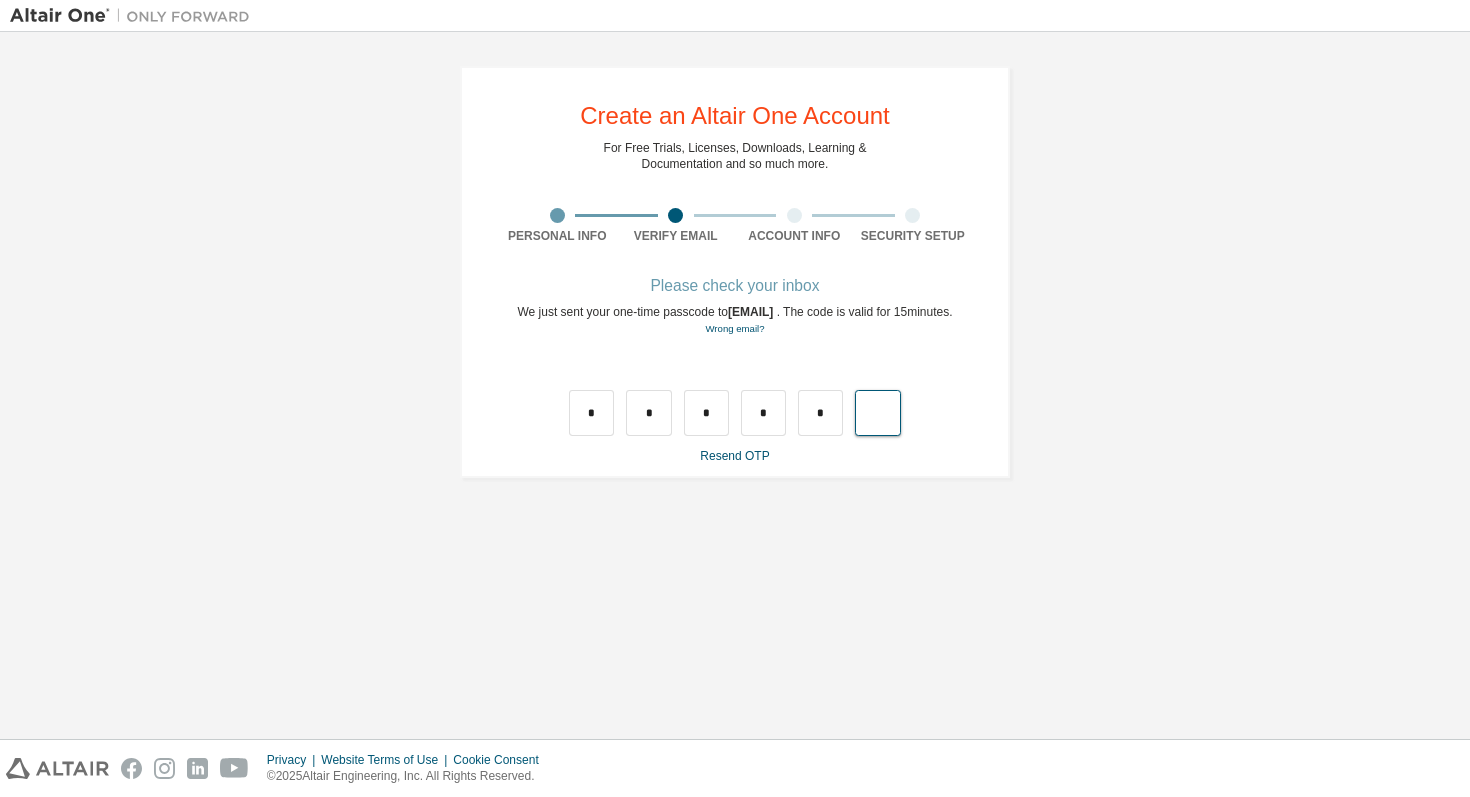 type on "*" 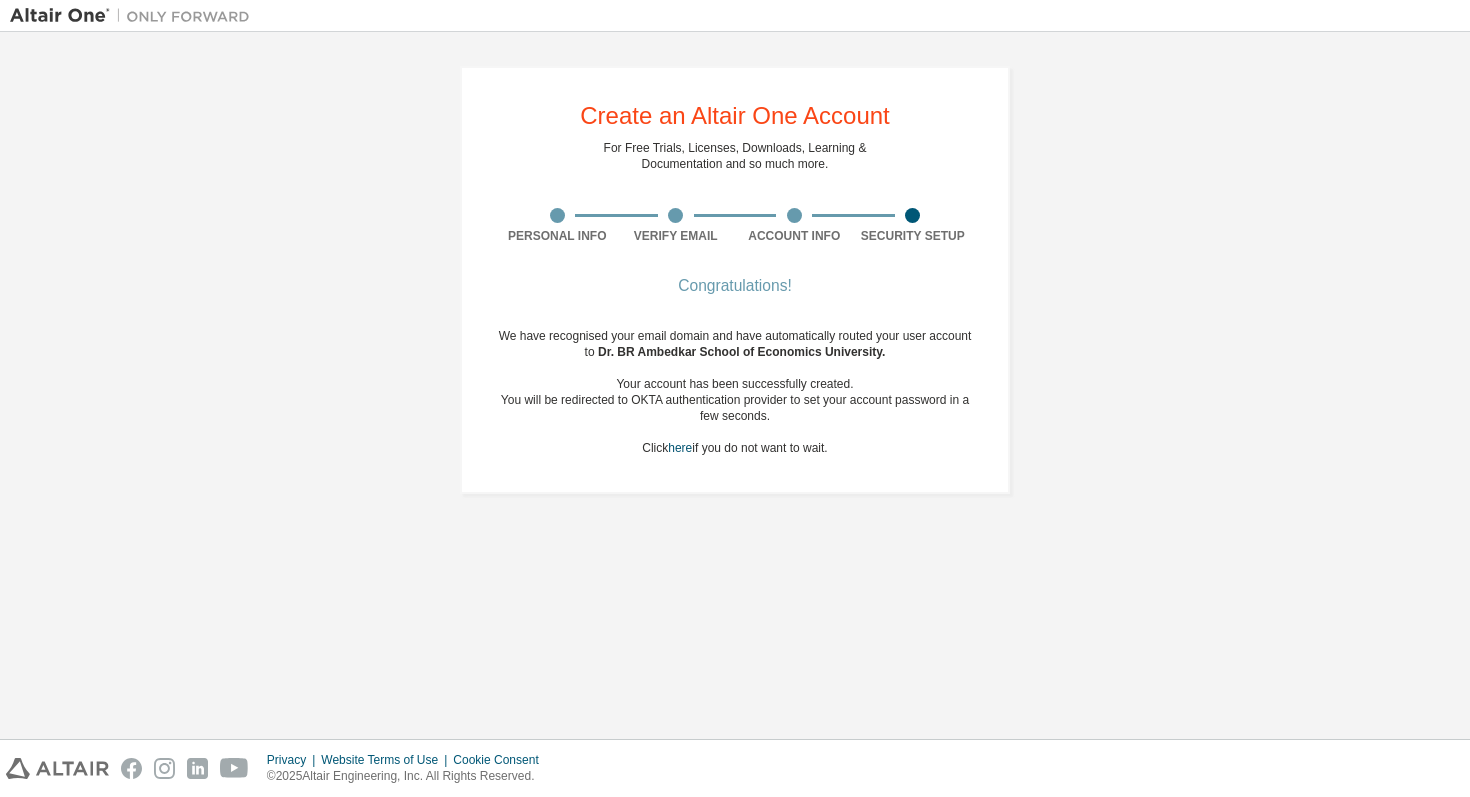 click on "Security Setup" at bounding box center [913, 226] 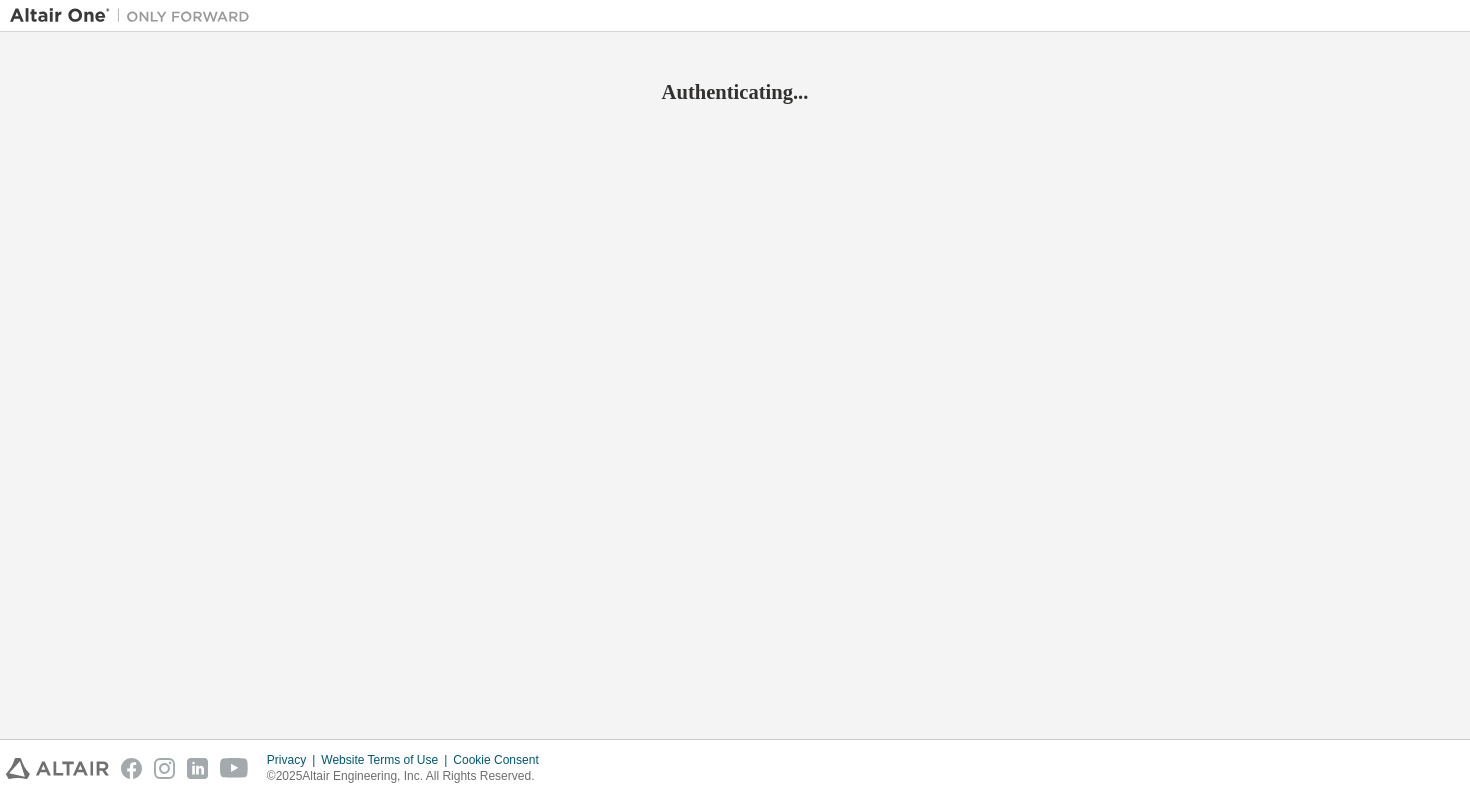 scroll, scrollTop: 0, scrollLeft: 0, axis: both 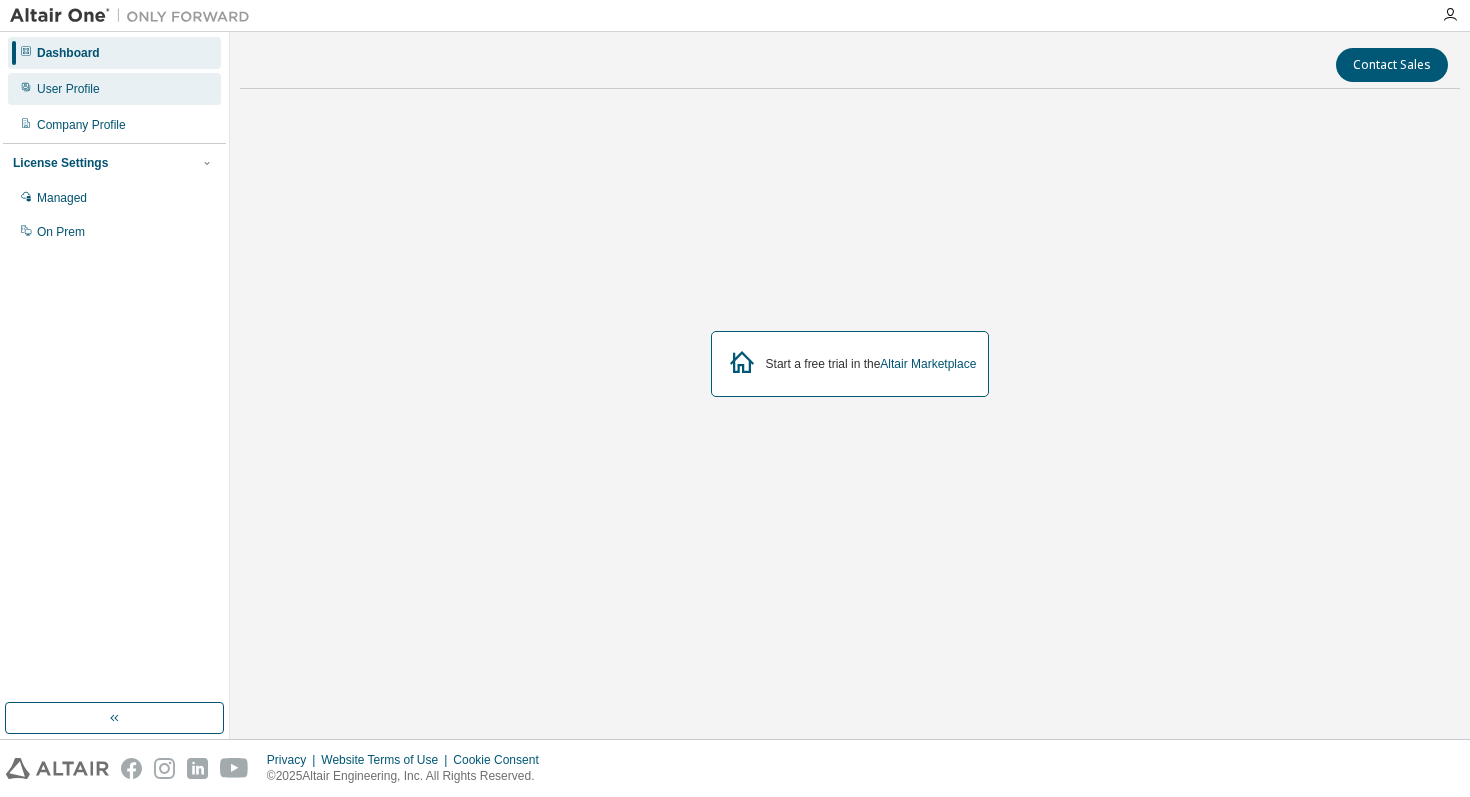 click on "User Profile" at bounding box center (114, 89) 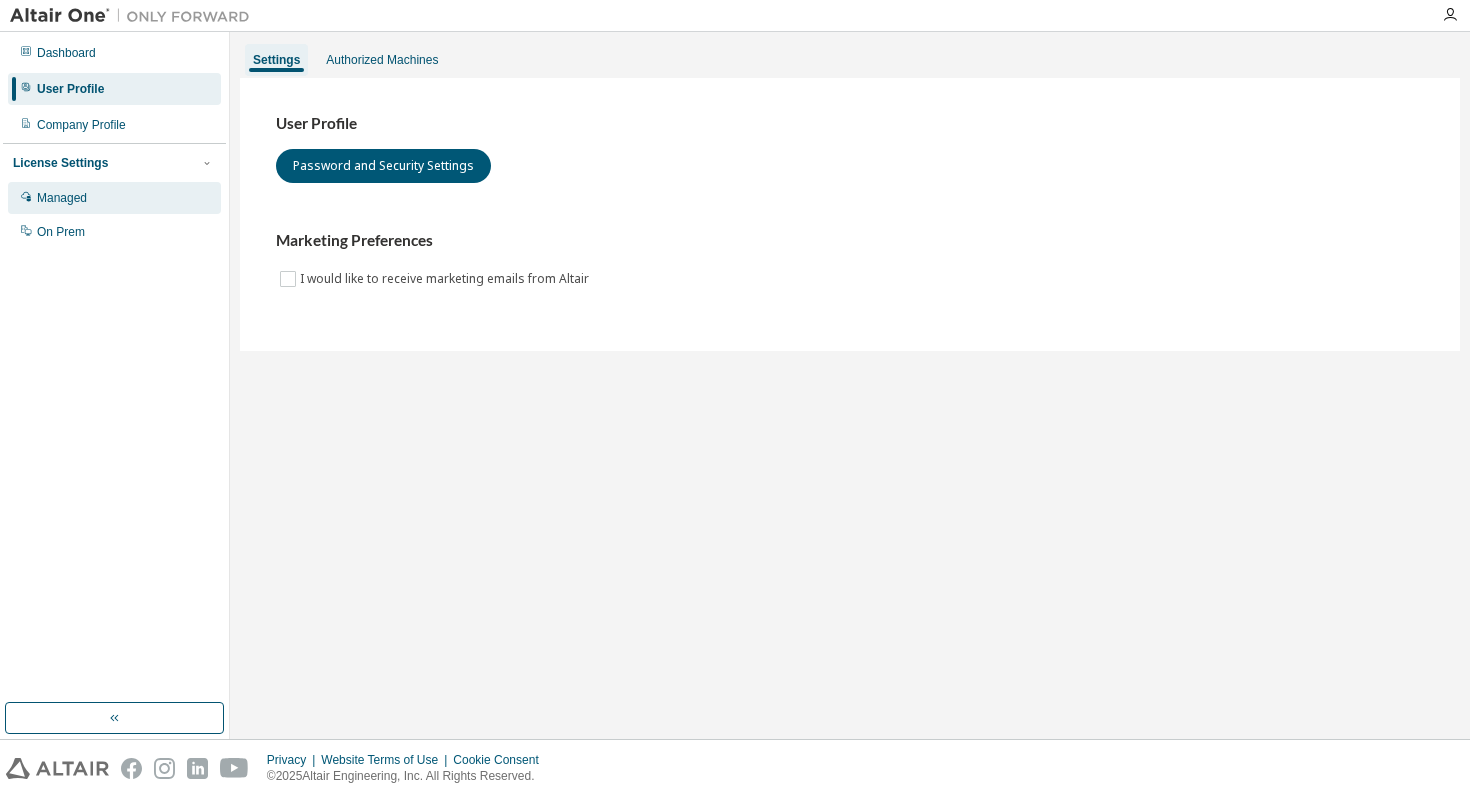 click on "Managed" at bounding box center (62, 198) 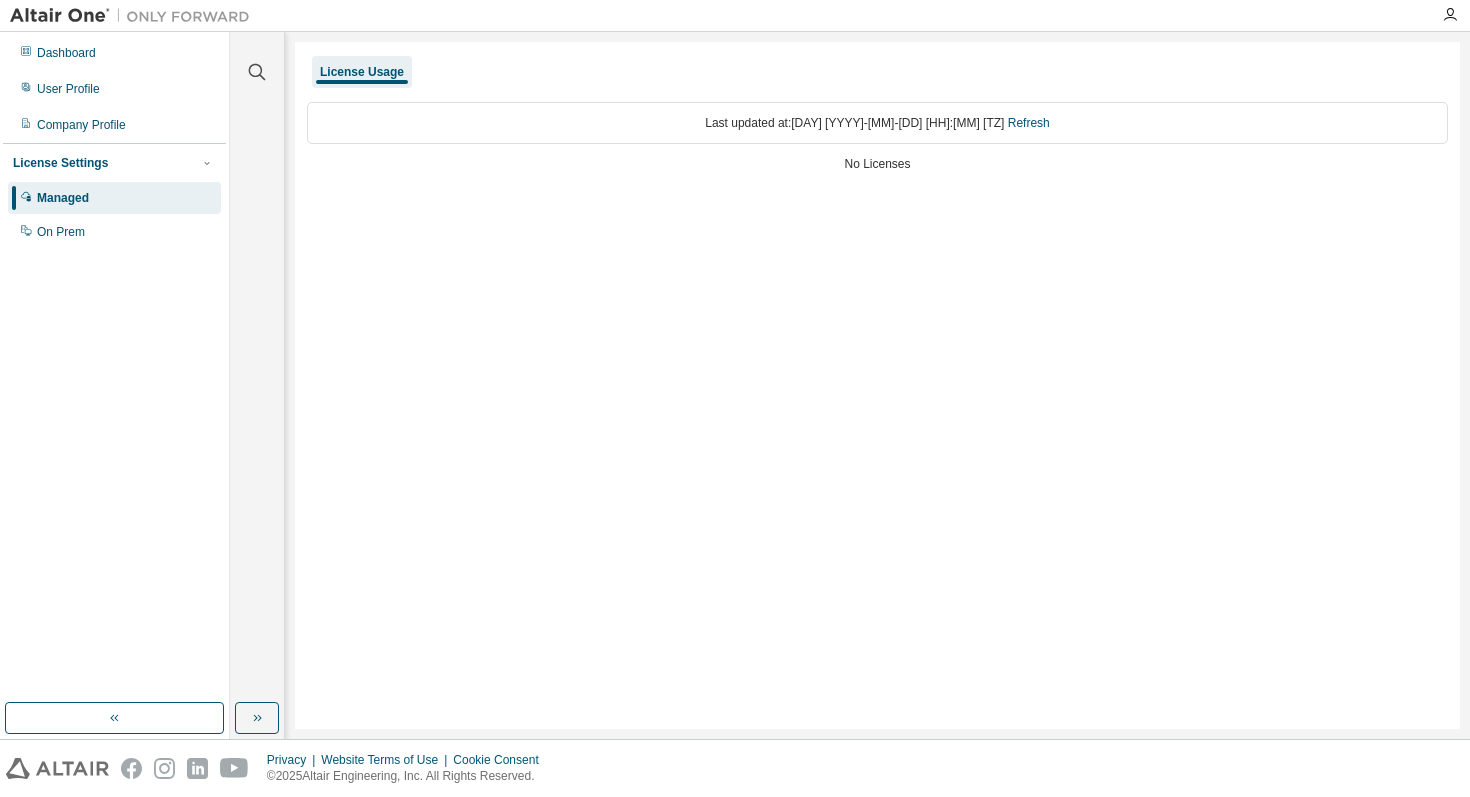 click on "License Usage Last updated at:  Tue 2025-08-05 04:04 PM GMT+5:30   Refresh No Licenses" at bounding box center (877, 385) 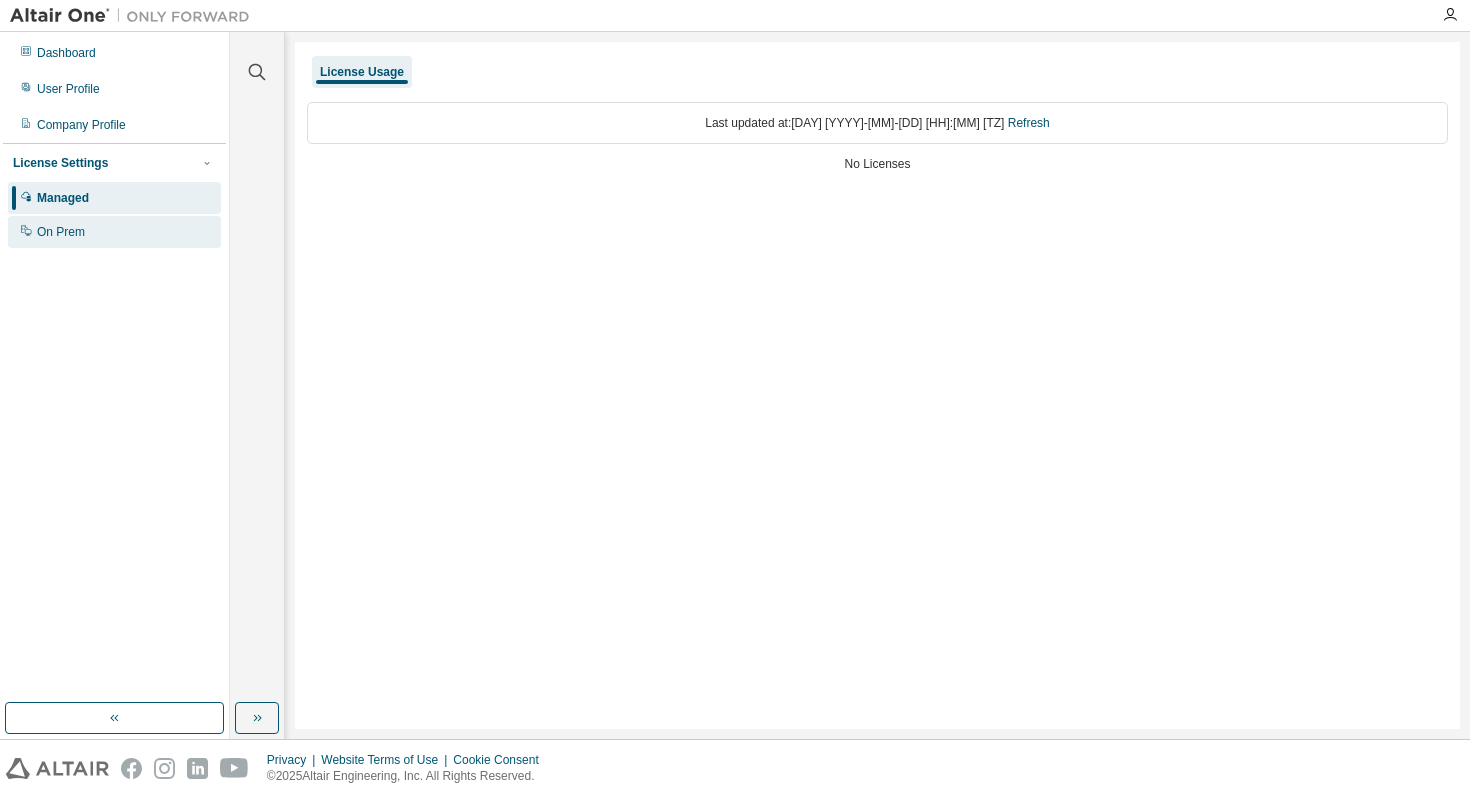 click on "On Prem" at bounding box center [114, 232] 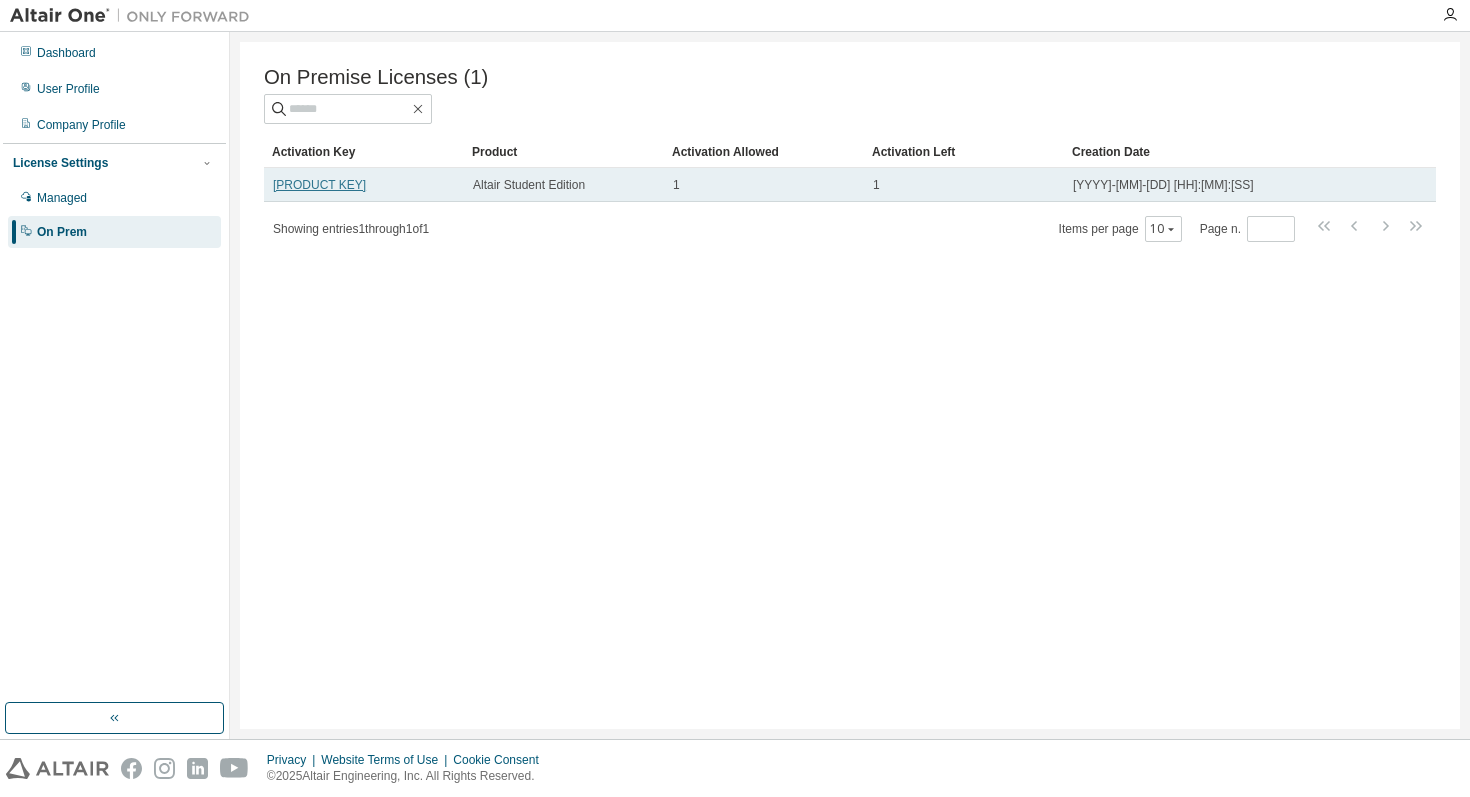 click on "L3CYY-2J4PP-B0QYZ-1QCMF" at bounding box center (319, 185) 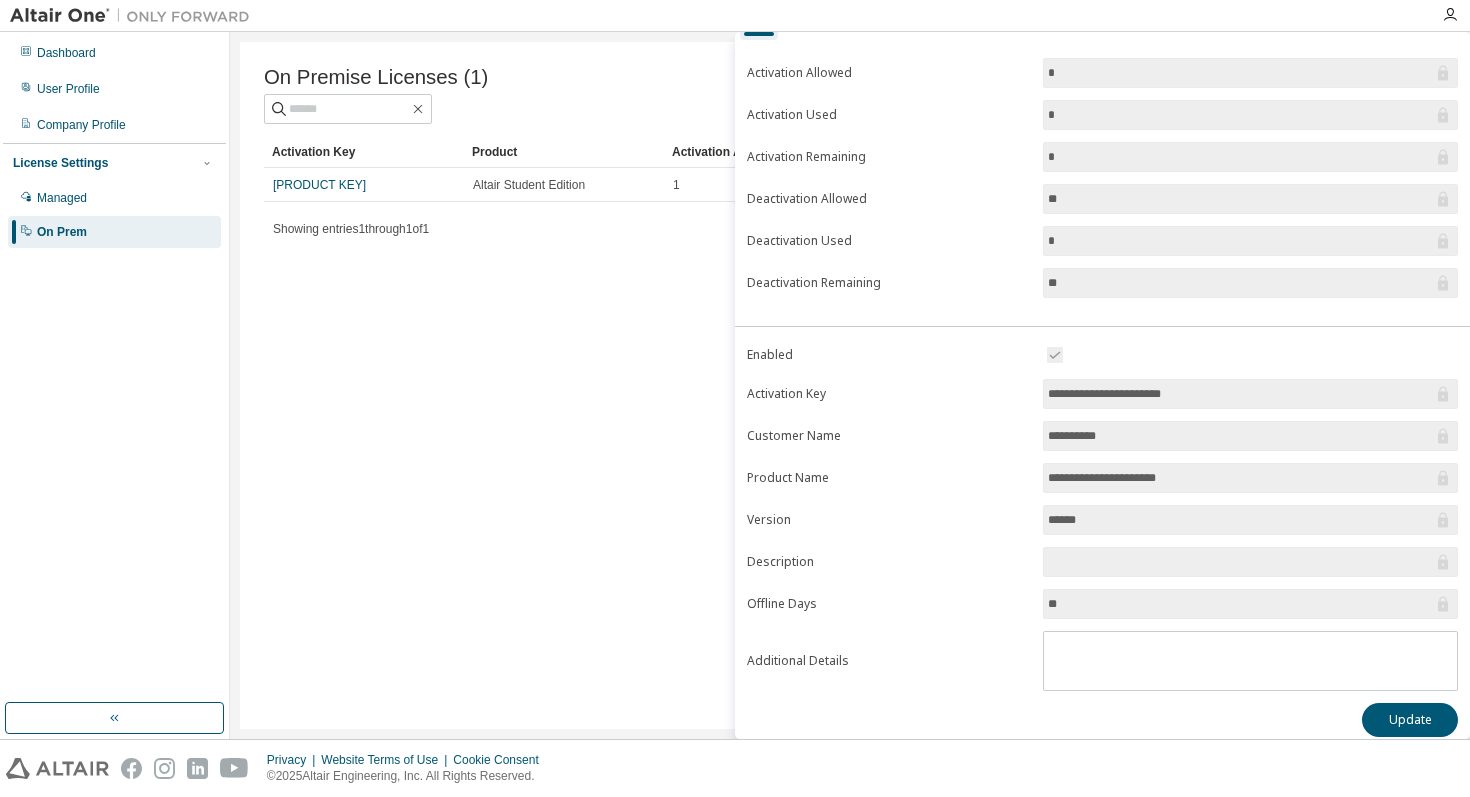 scroll, scrollTop: 125, scrollLeft: 0, axis: vertical 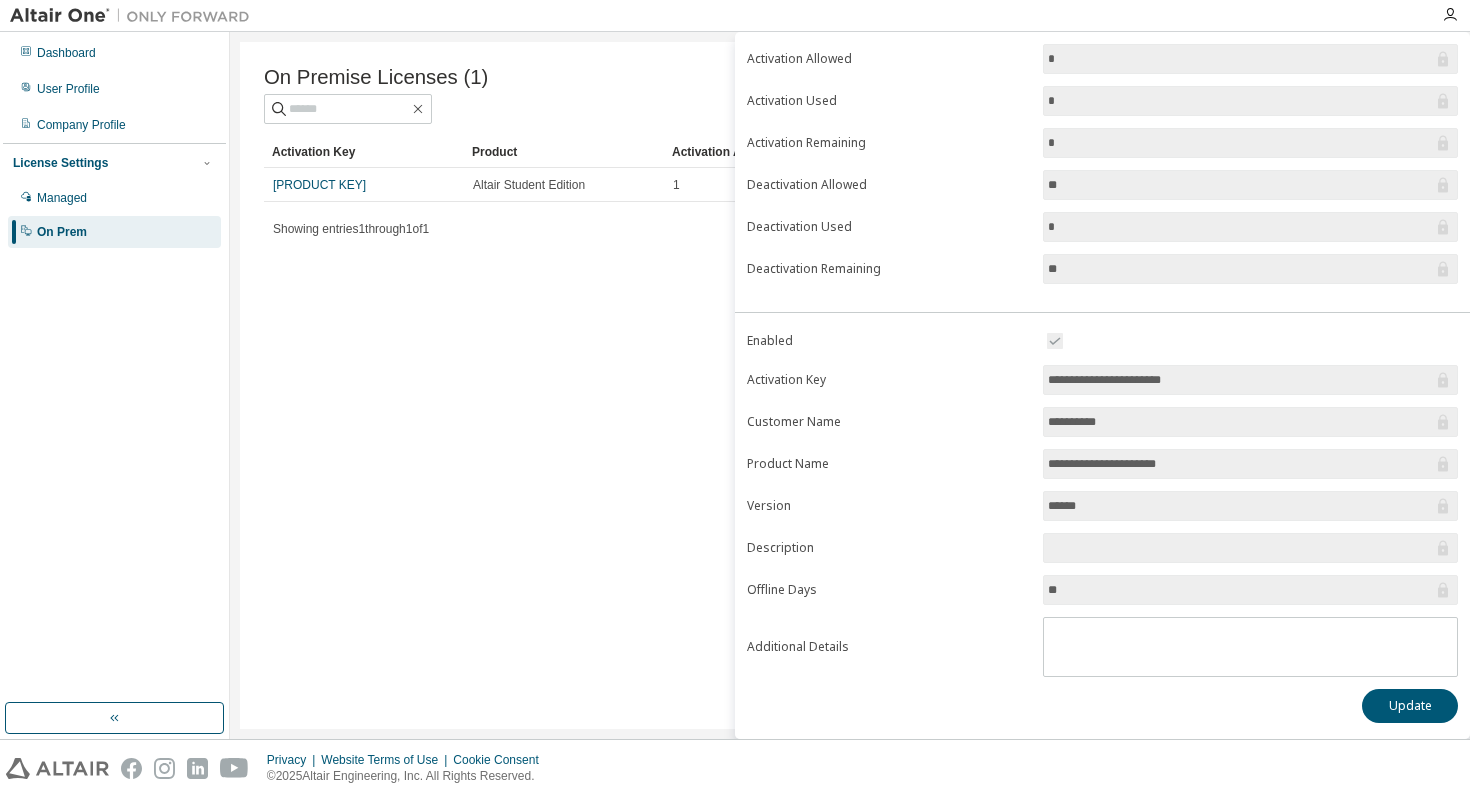 click on "******" at bounding box center (1240, 506) 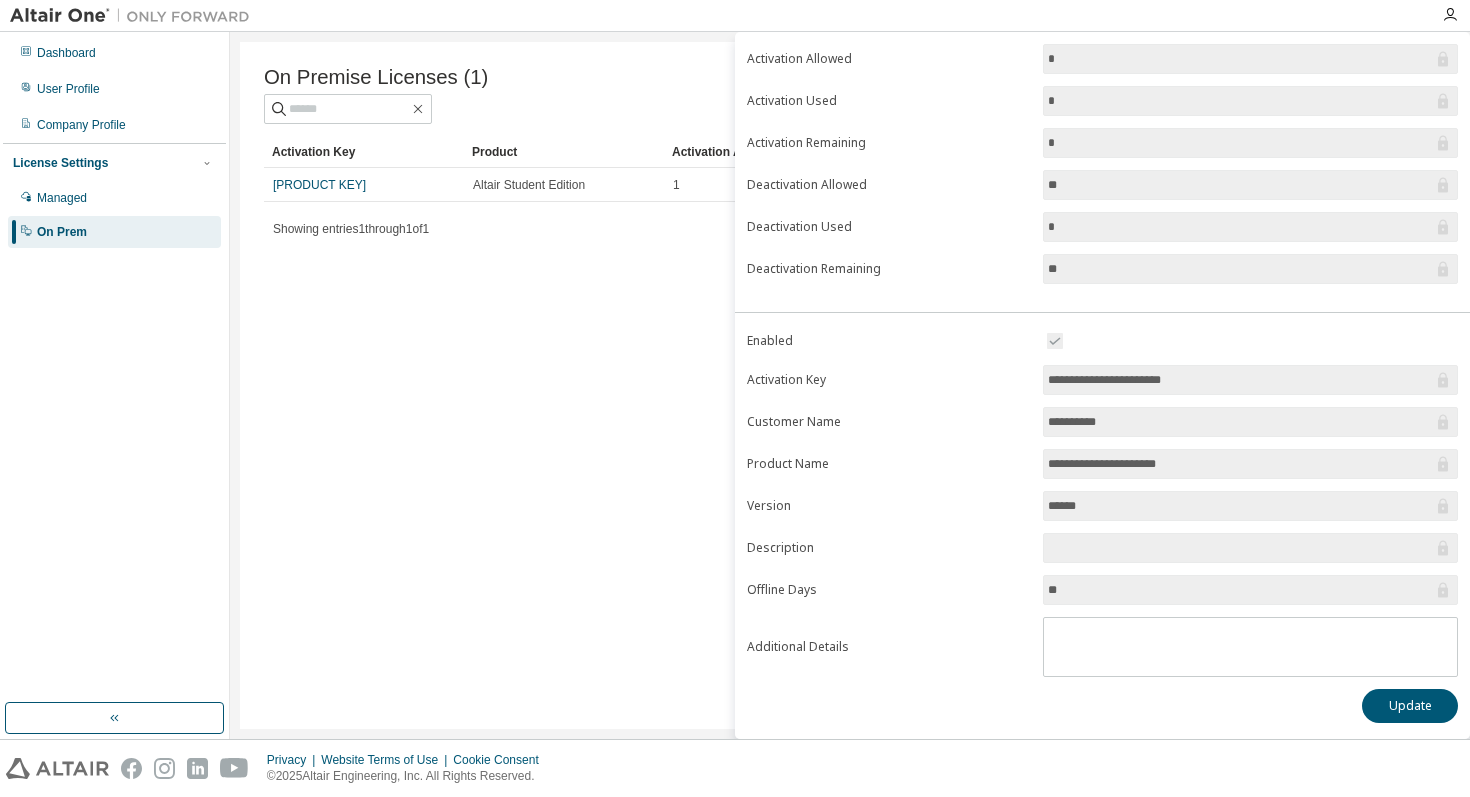 click on "**" at bounding box center (1250, 590) 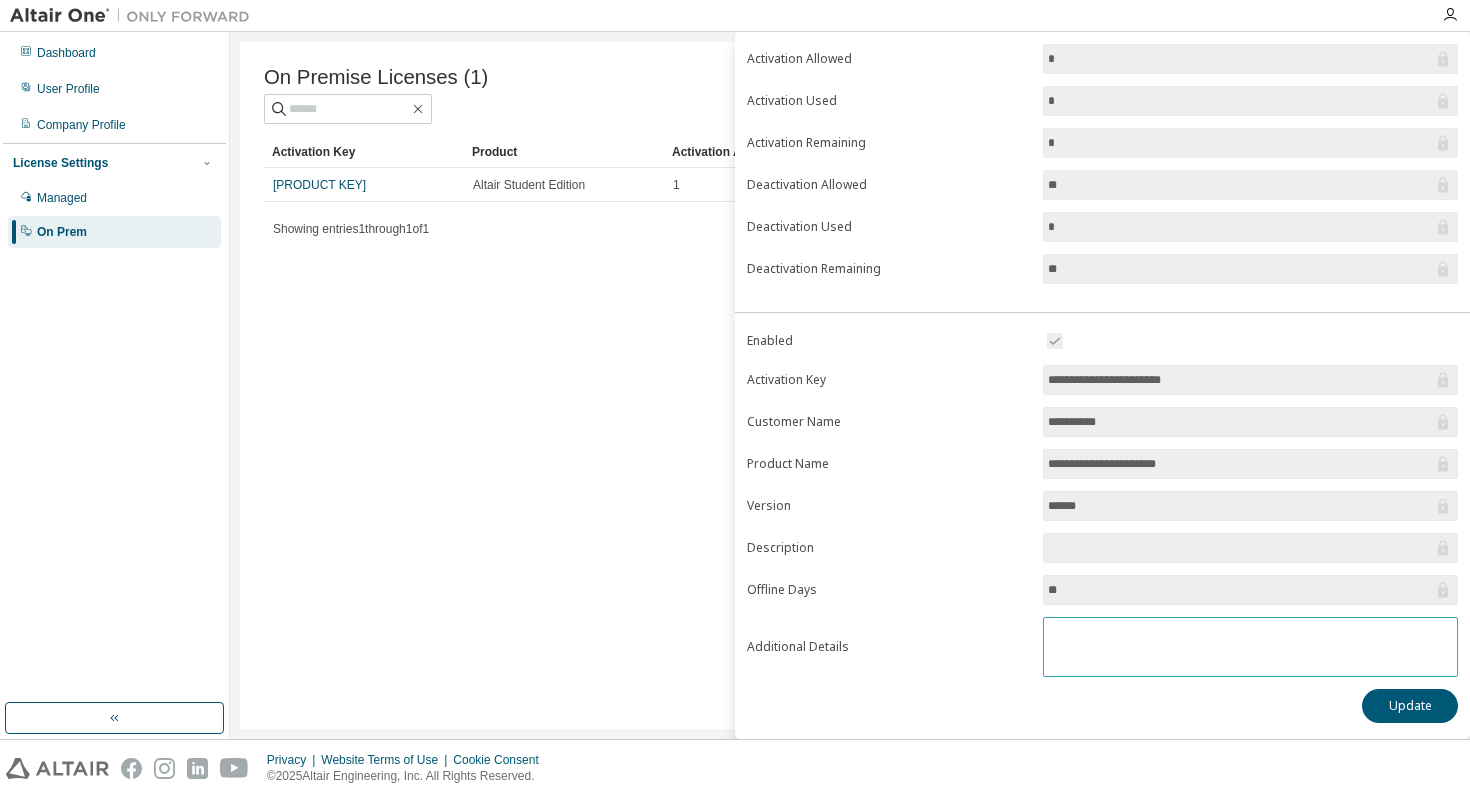 click at bounding box center (1250, 644) 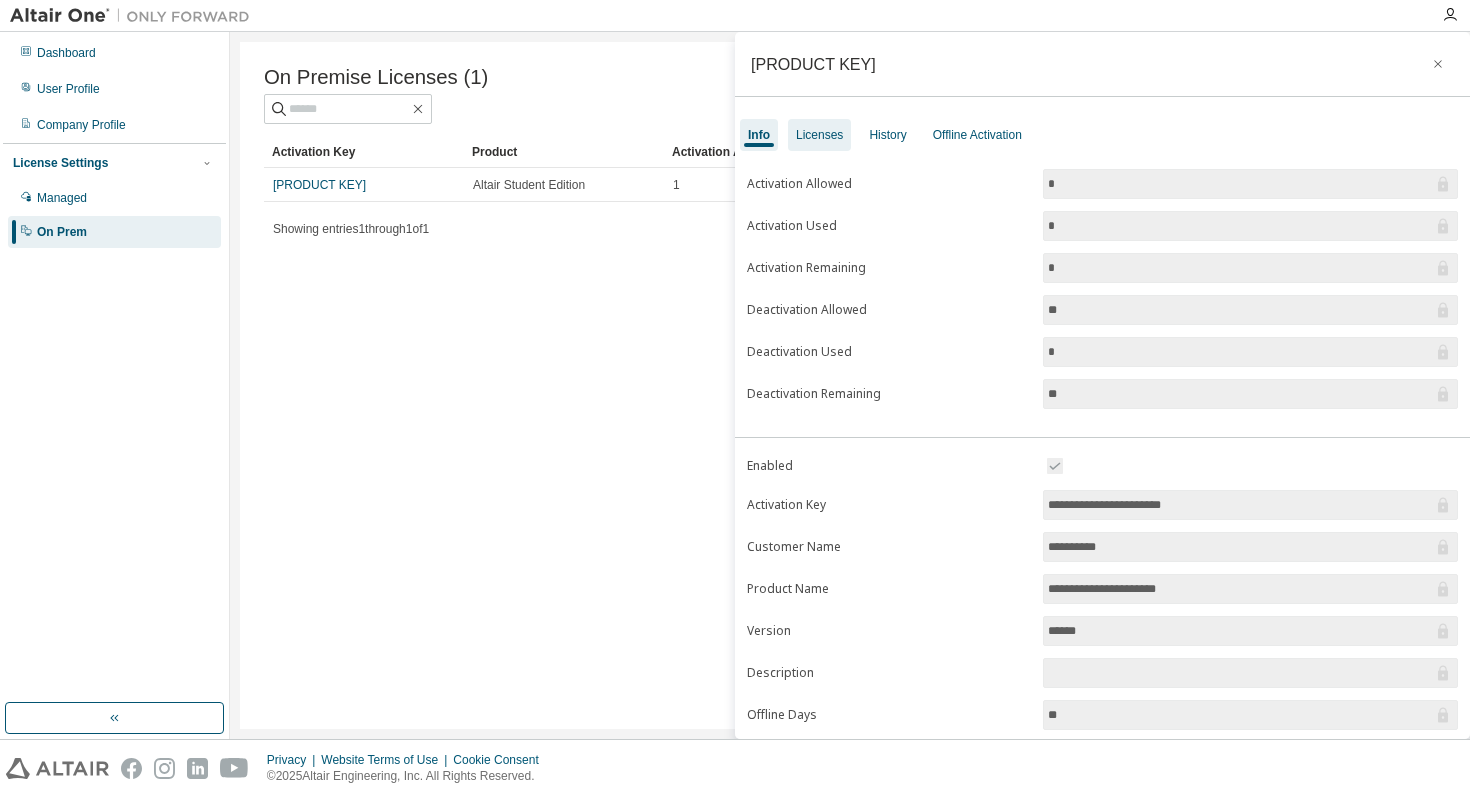 click on "Licenses" at bounding box center (819, 135) 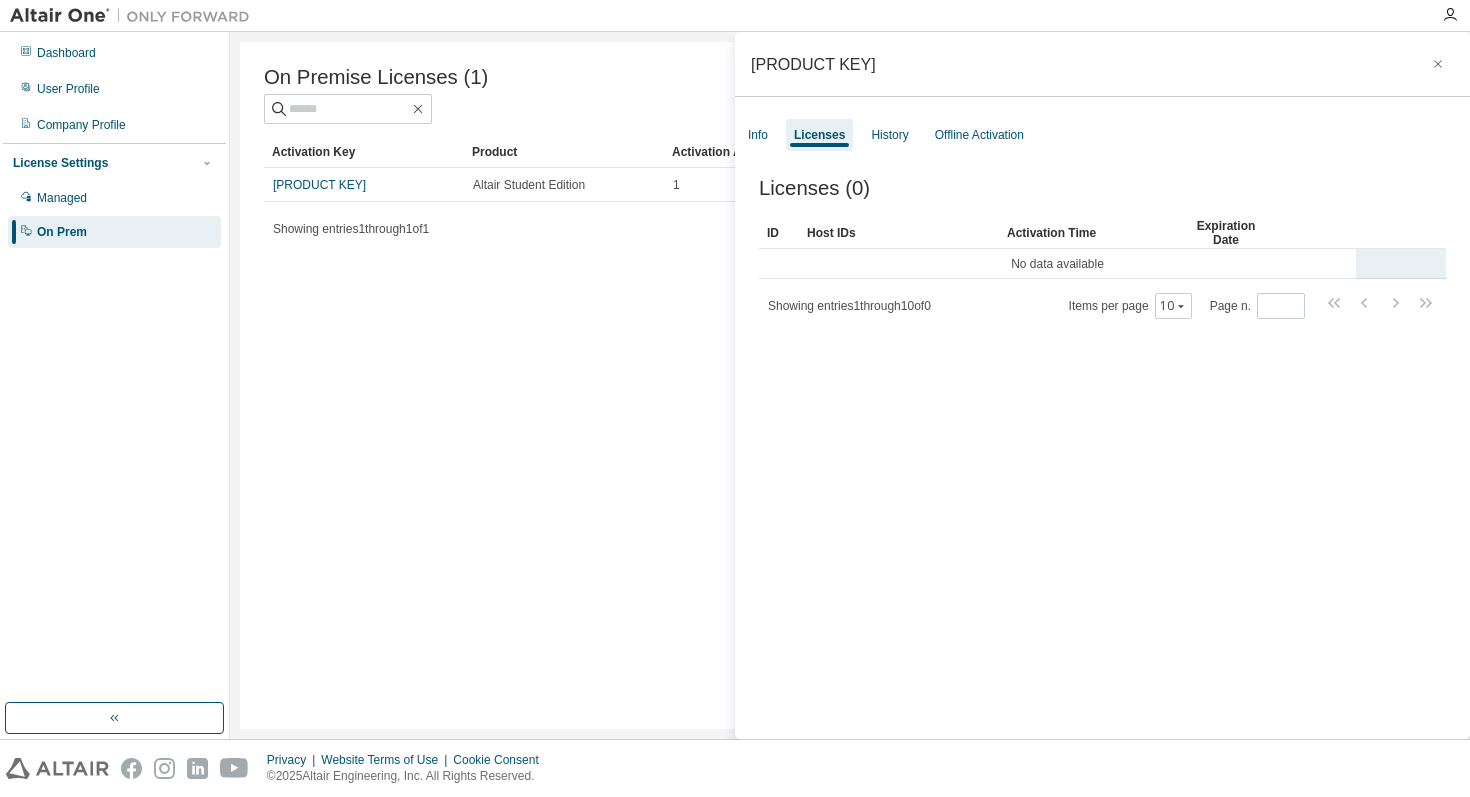 click on "No data available" at bounding box center [1057, 264] 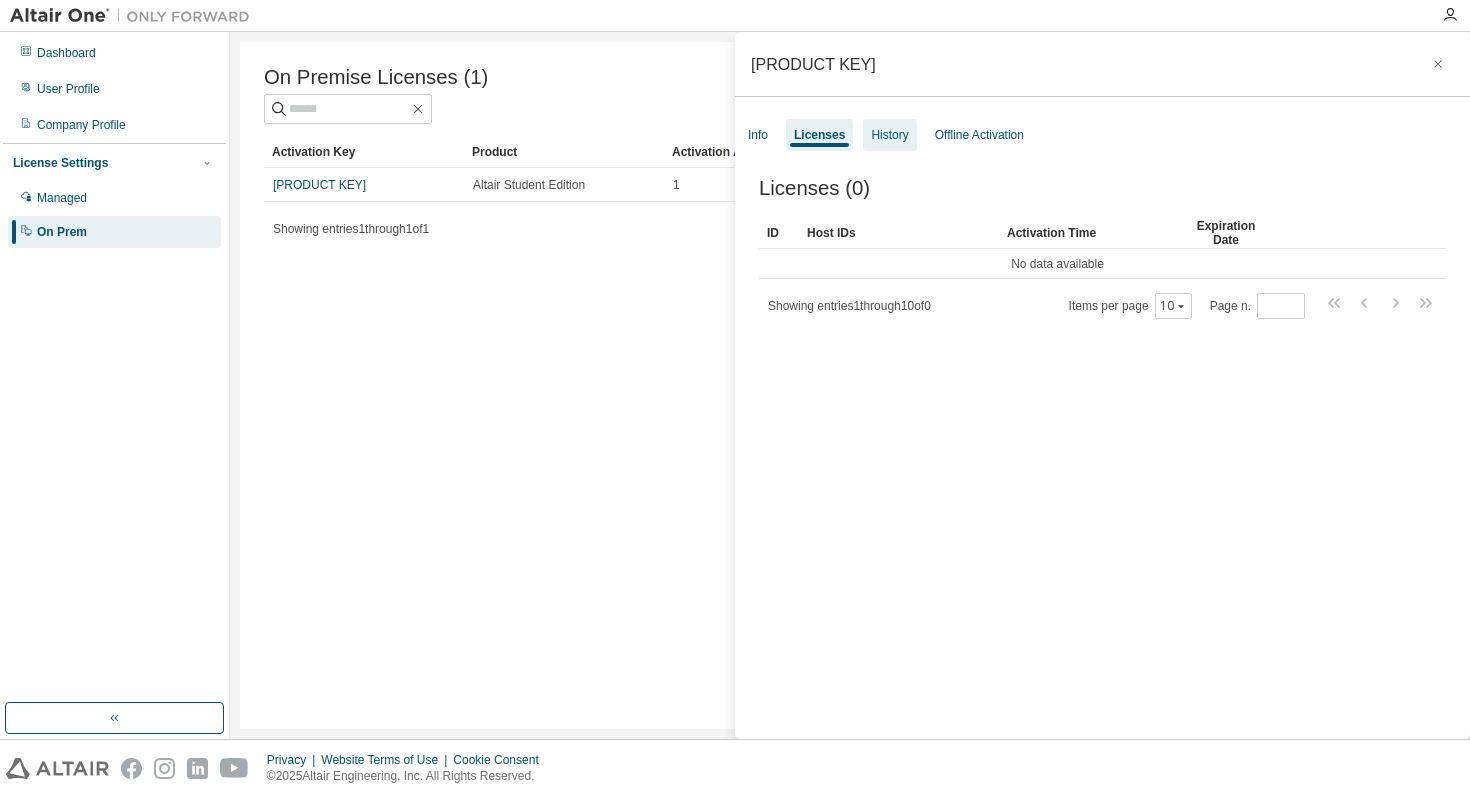click on "History" at bounding box center (889, 135) 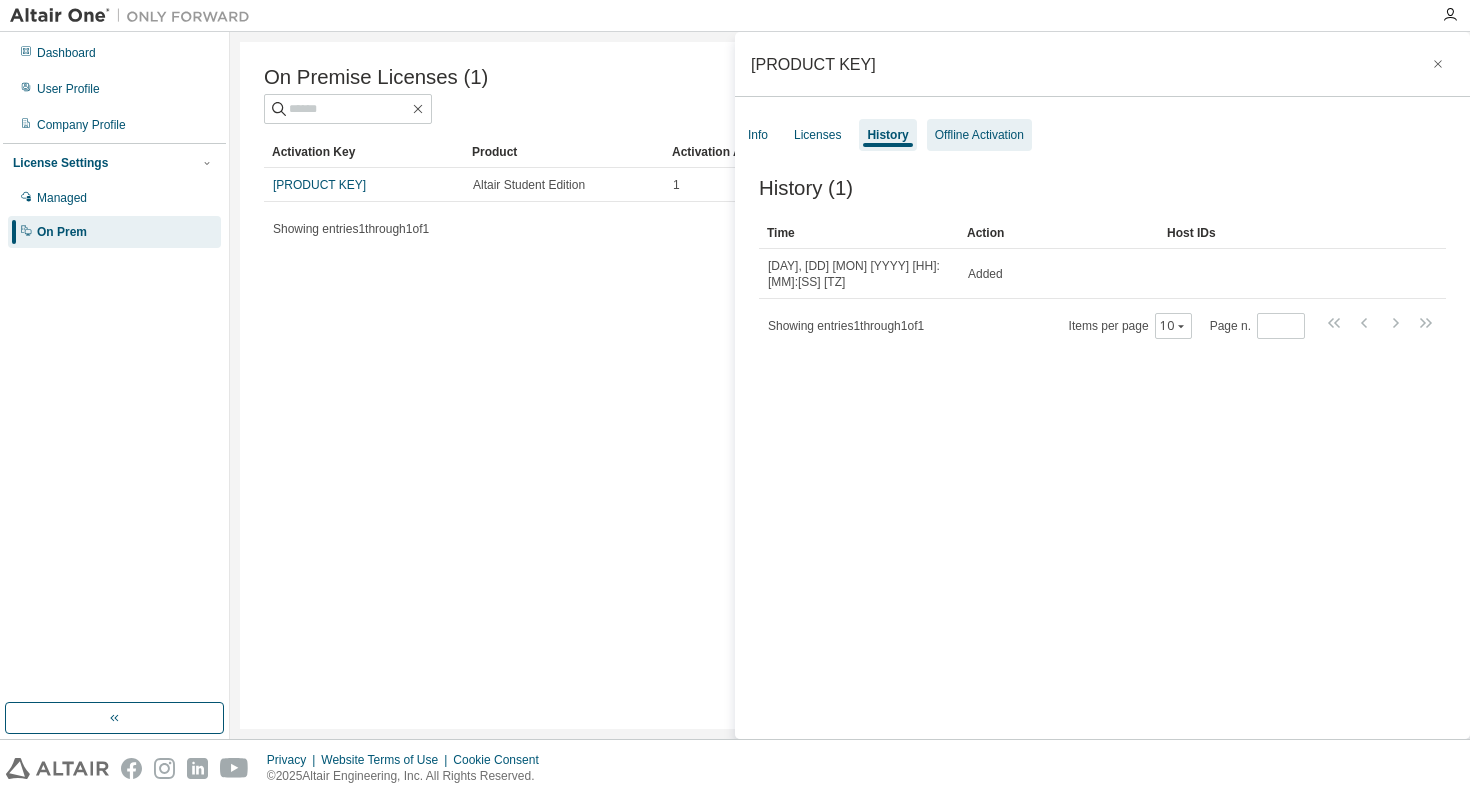 click on "Offline Activation" at bounding box center [979, 135] 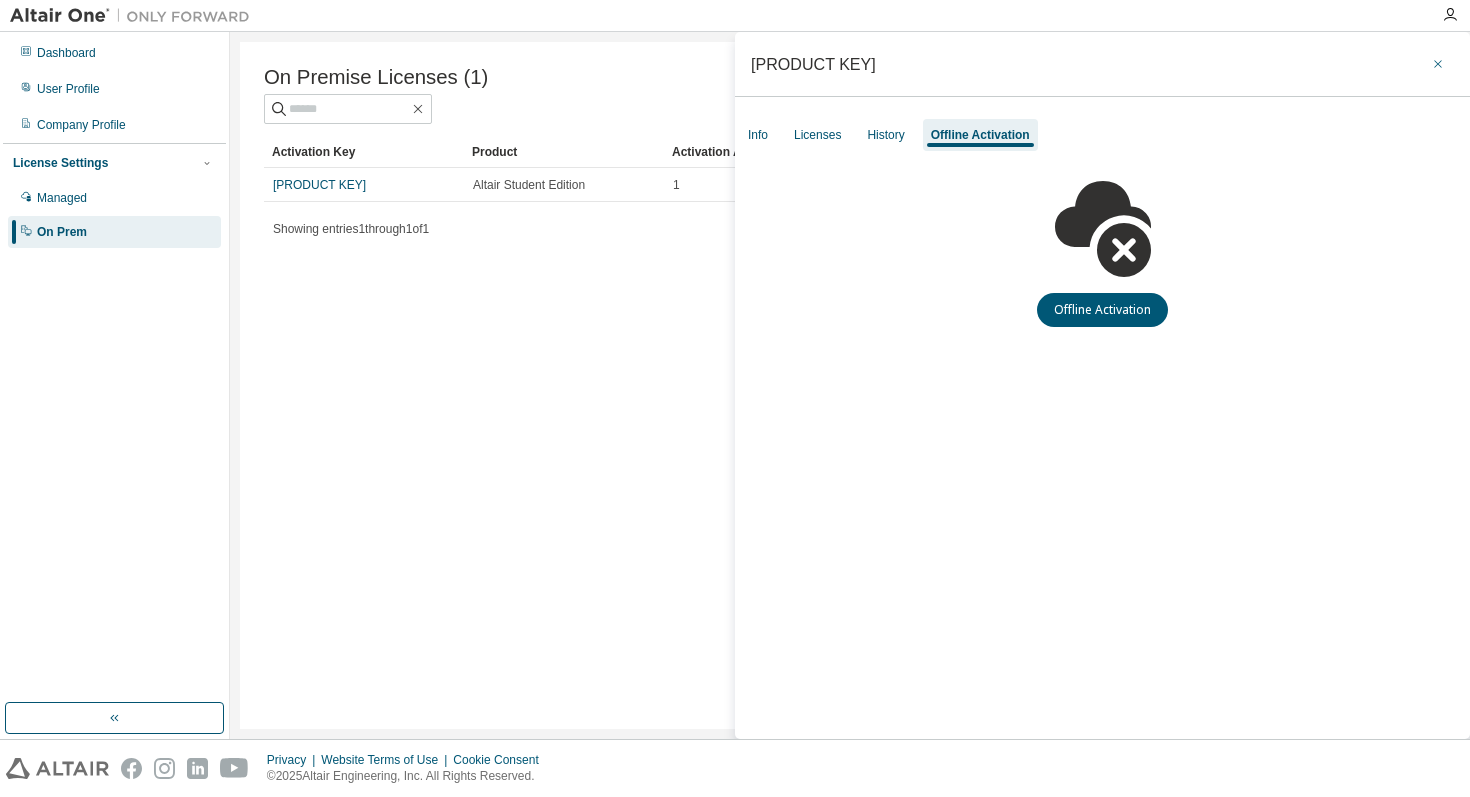 click 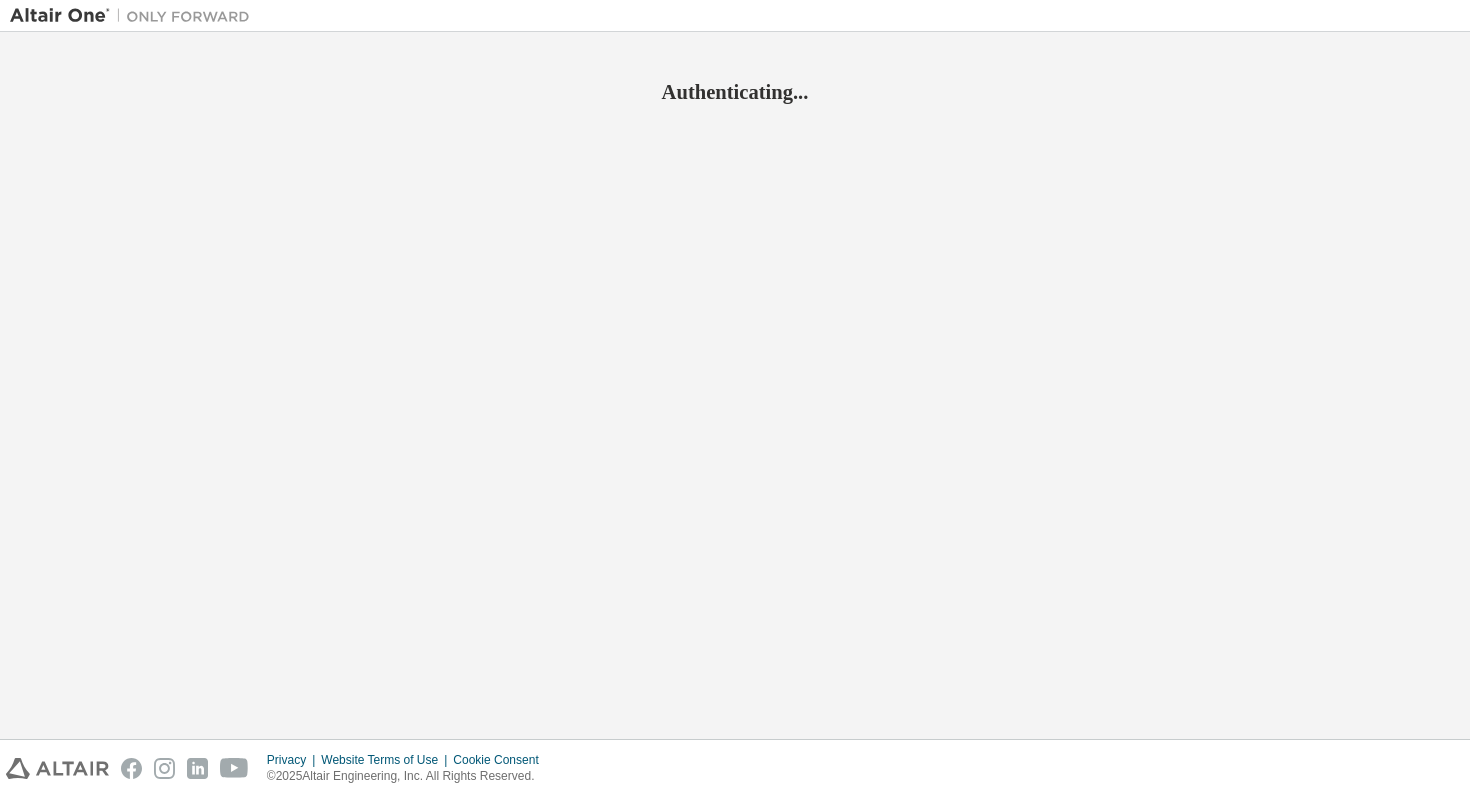 scroll, scrollTop: 0, scrollLeft: 0, axis: both 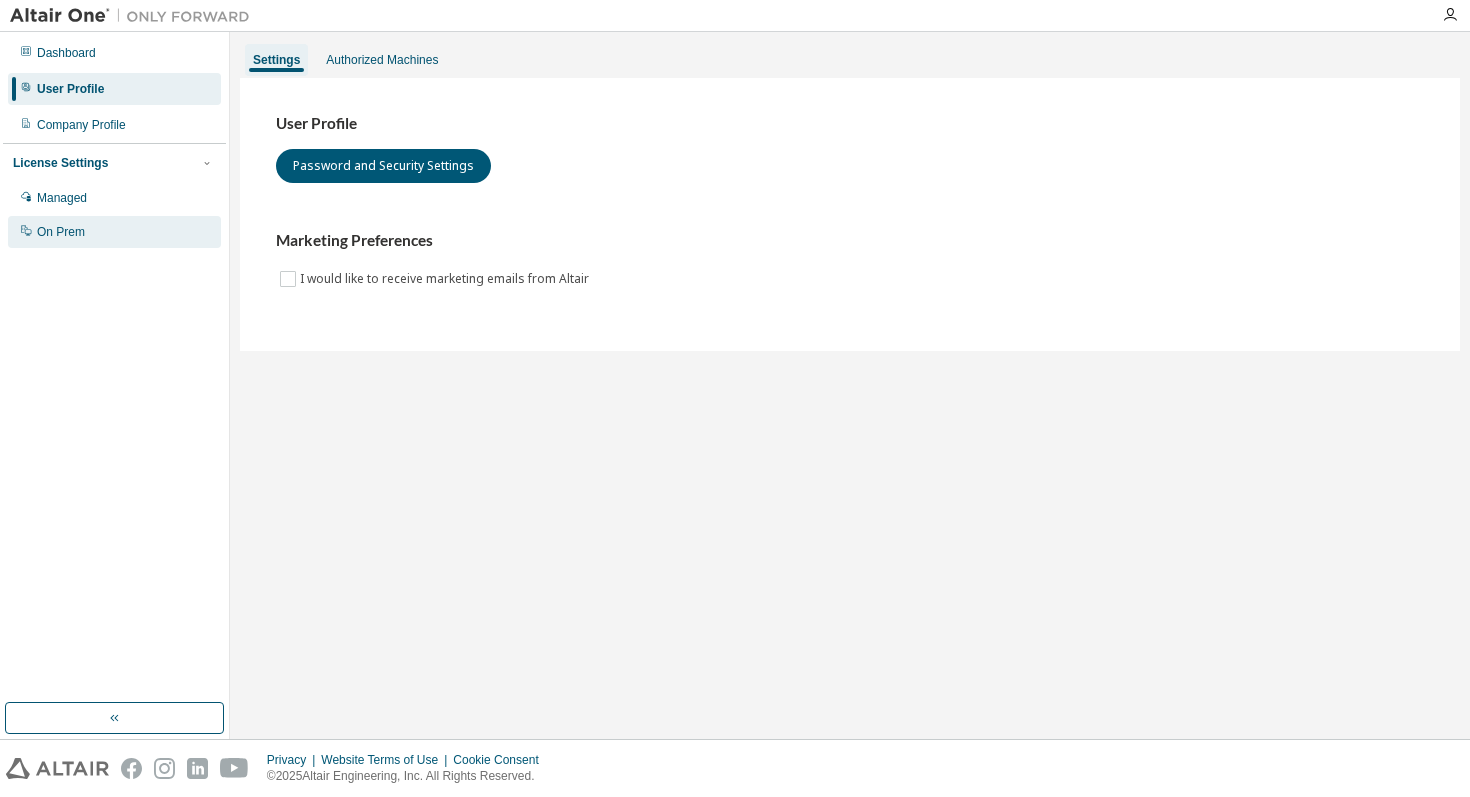 click on "On Prem" at bounding box center (114, 232) 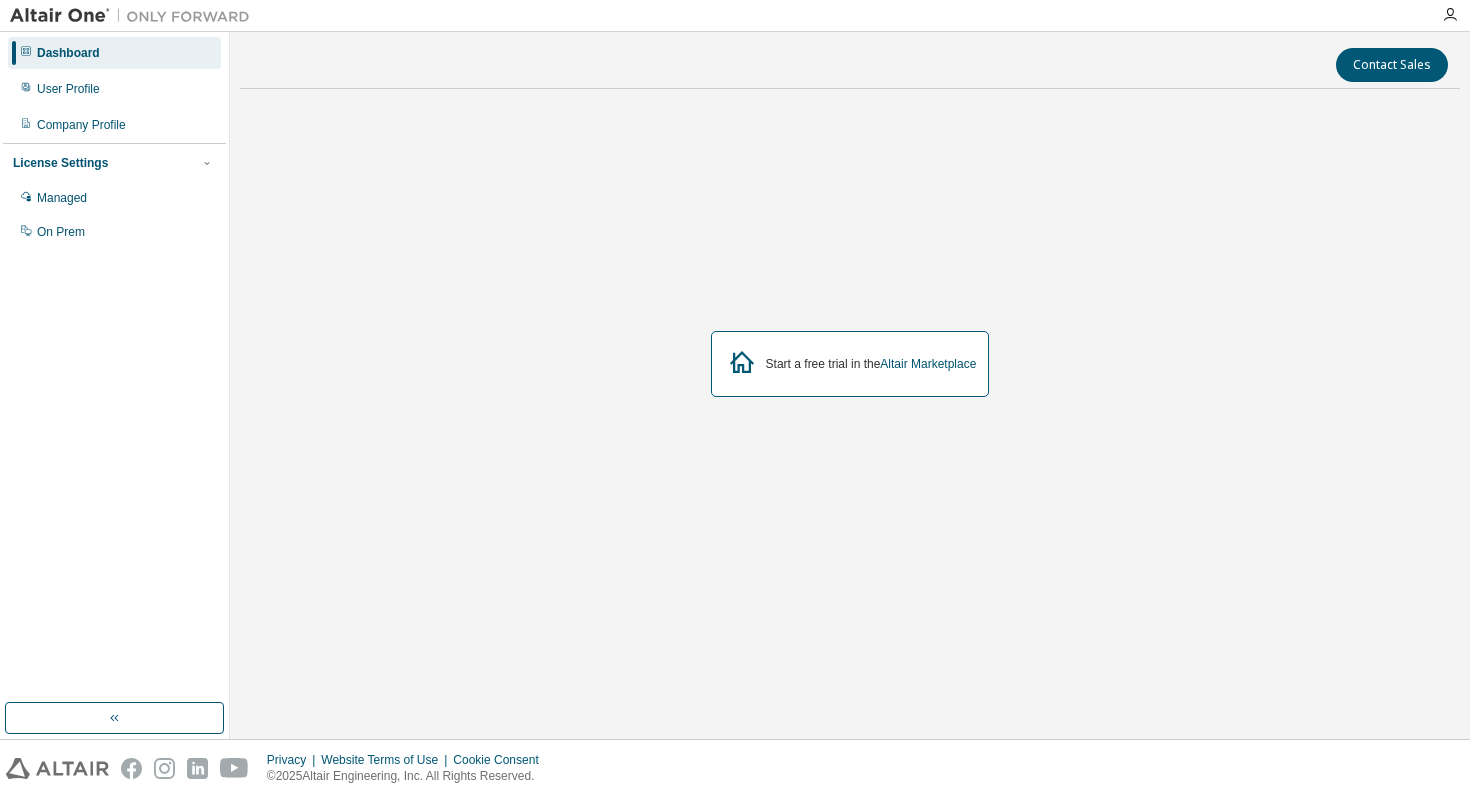 scroll, scrollTop: 0, scrollLeft: 0, axis: both 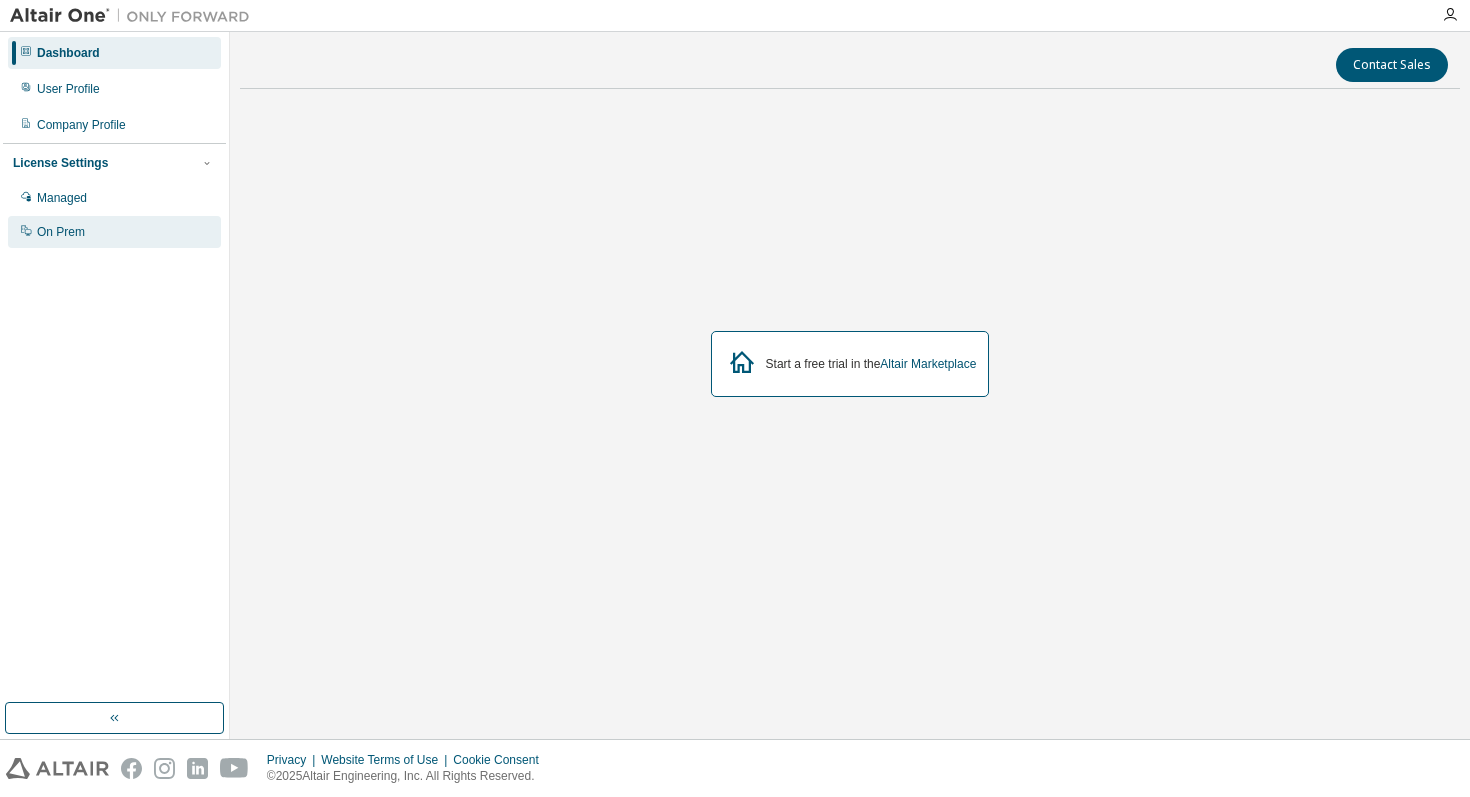 click on "On Prem" at bounding box center [114, 232] 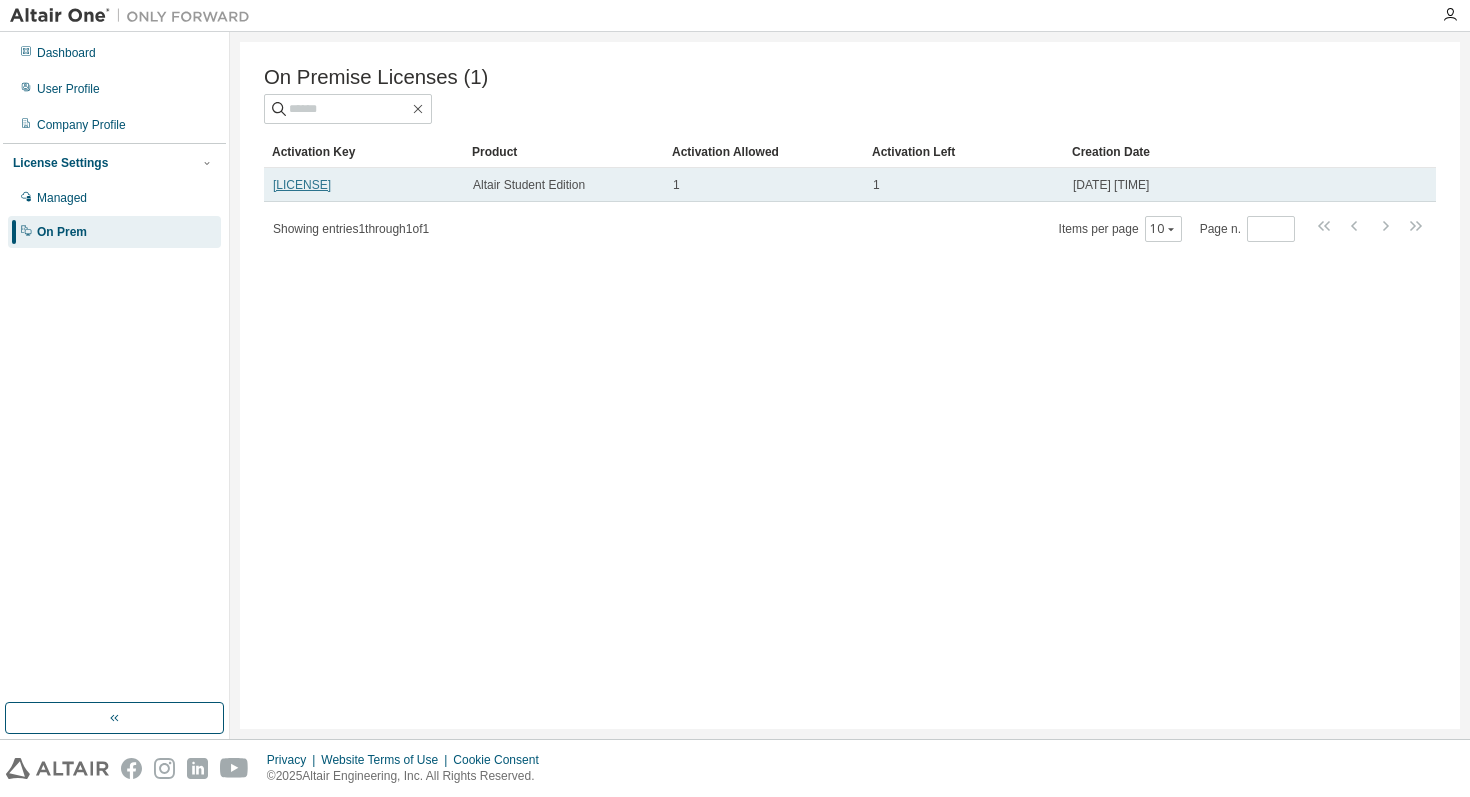 click on "[LICENSE]" at bounding box center [302, 185] 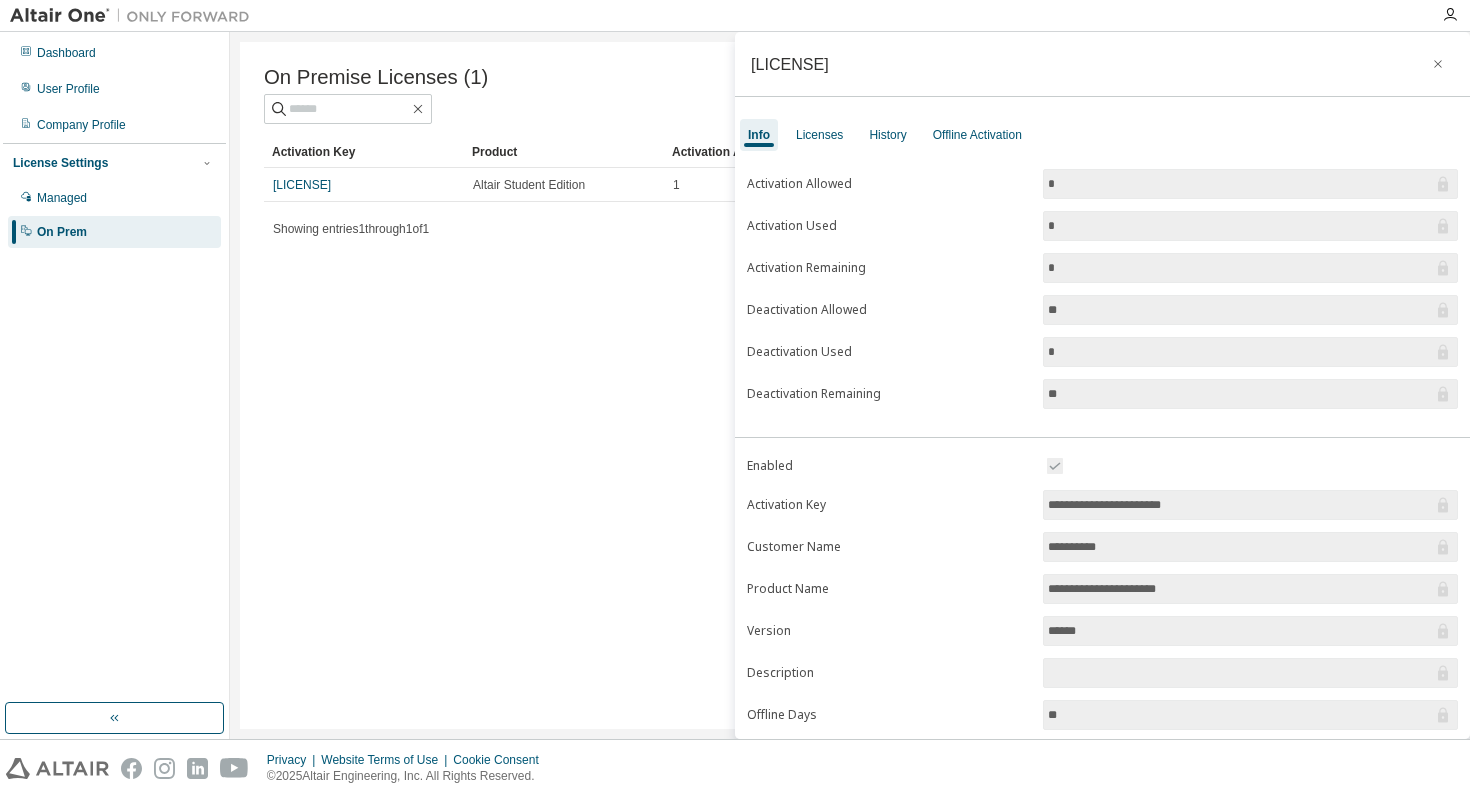 scroll, scrollTop: 125, scrollLeft: 0, axis: vertical 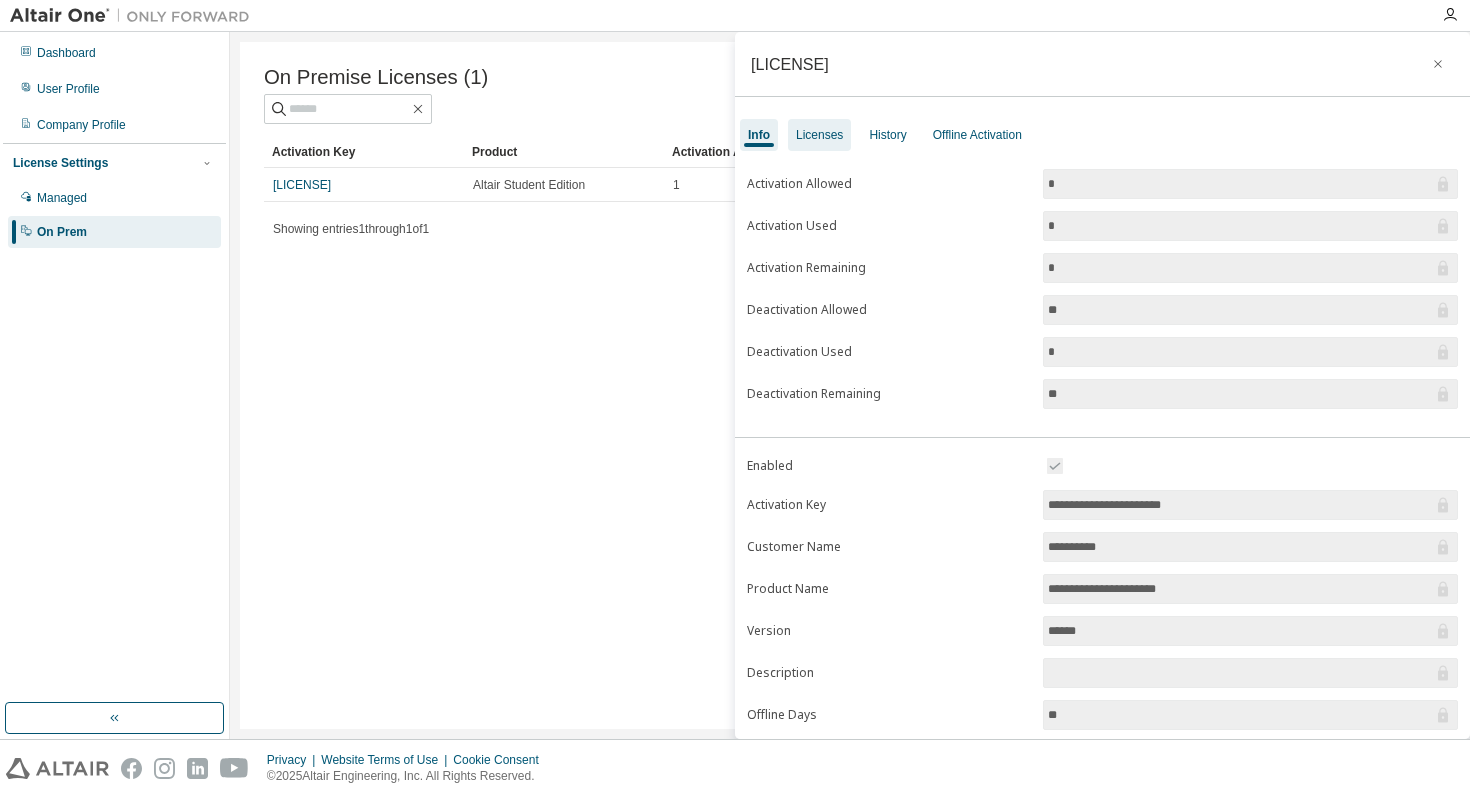 click on "Licenses" at bounding box center [819, 135] 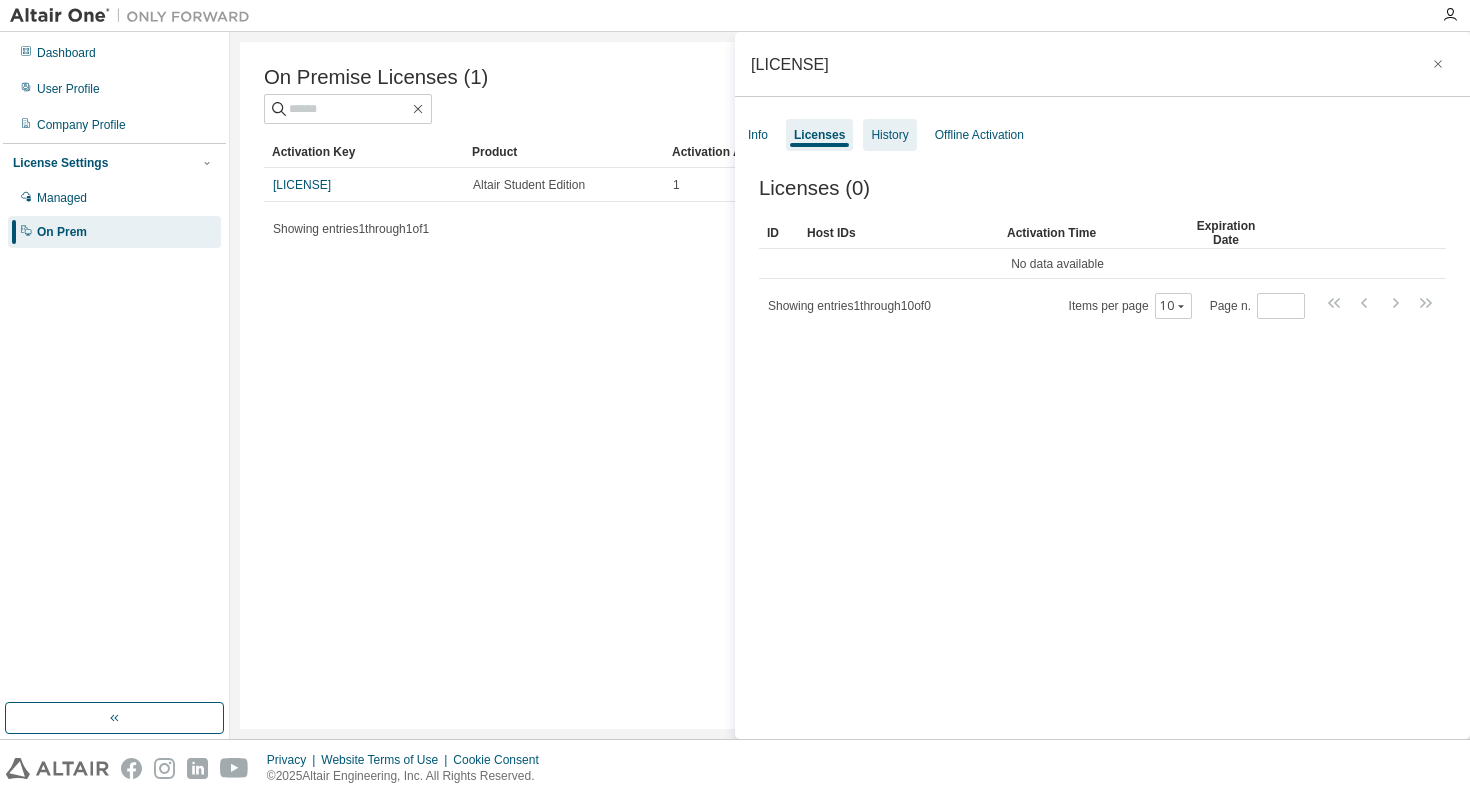 click on "History" at bounding box center (889, 135) 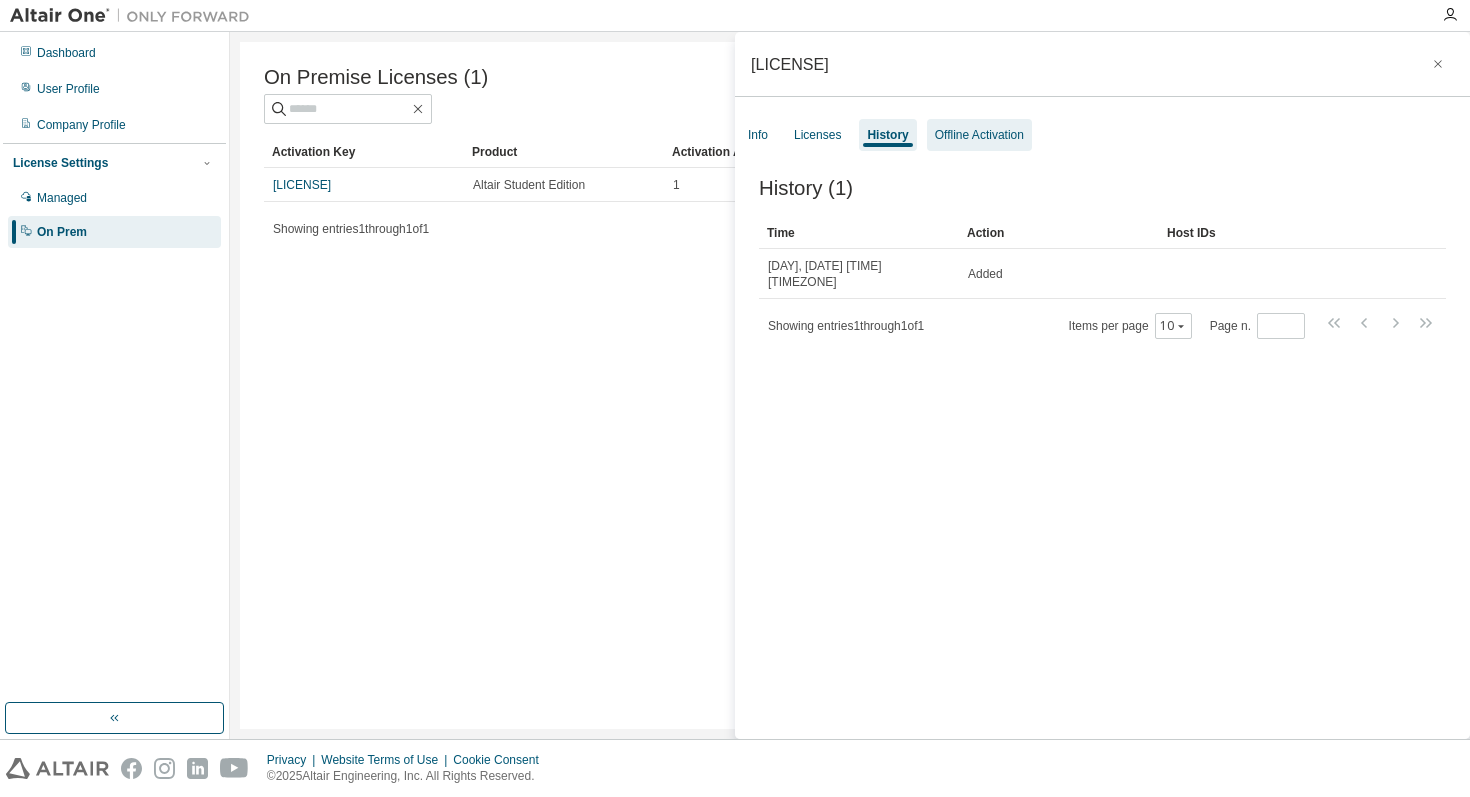 click on "Offline Activation" at bounding box center [979, 135] 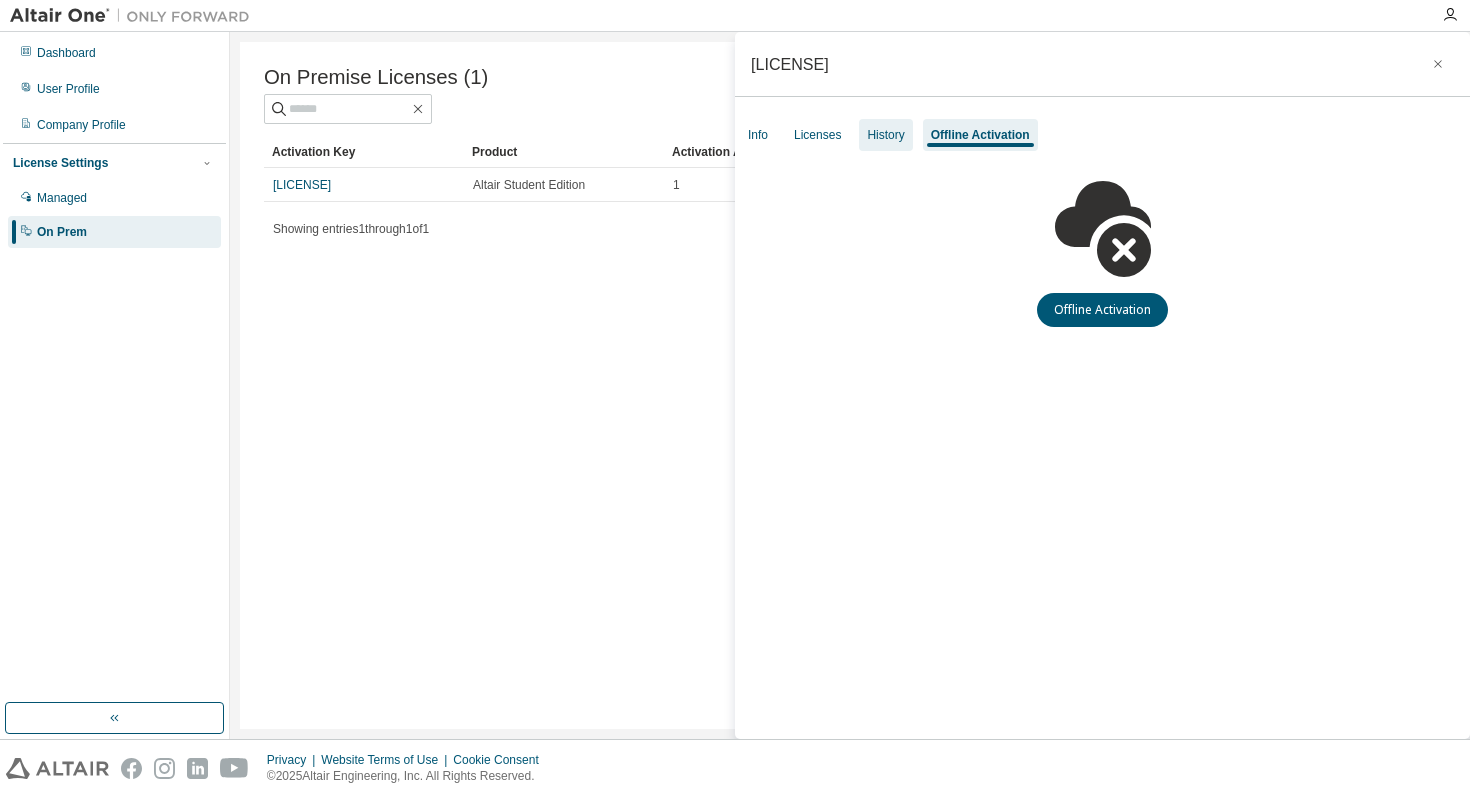 click on "History" at bounding box center (885, 135) 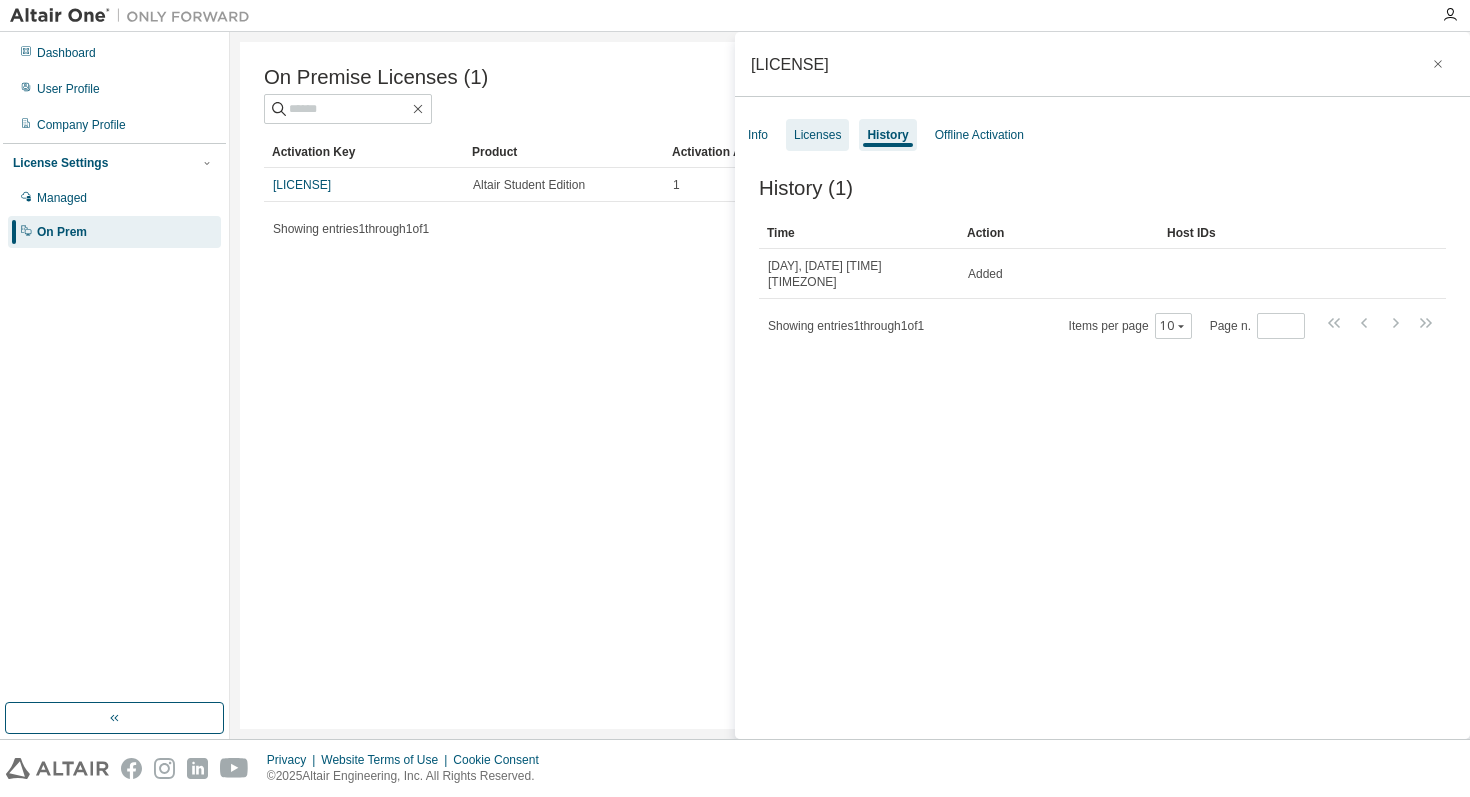 click on "Licenses" at bounding box center (817, 135) 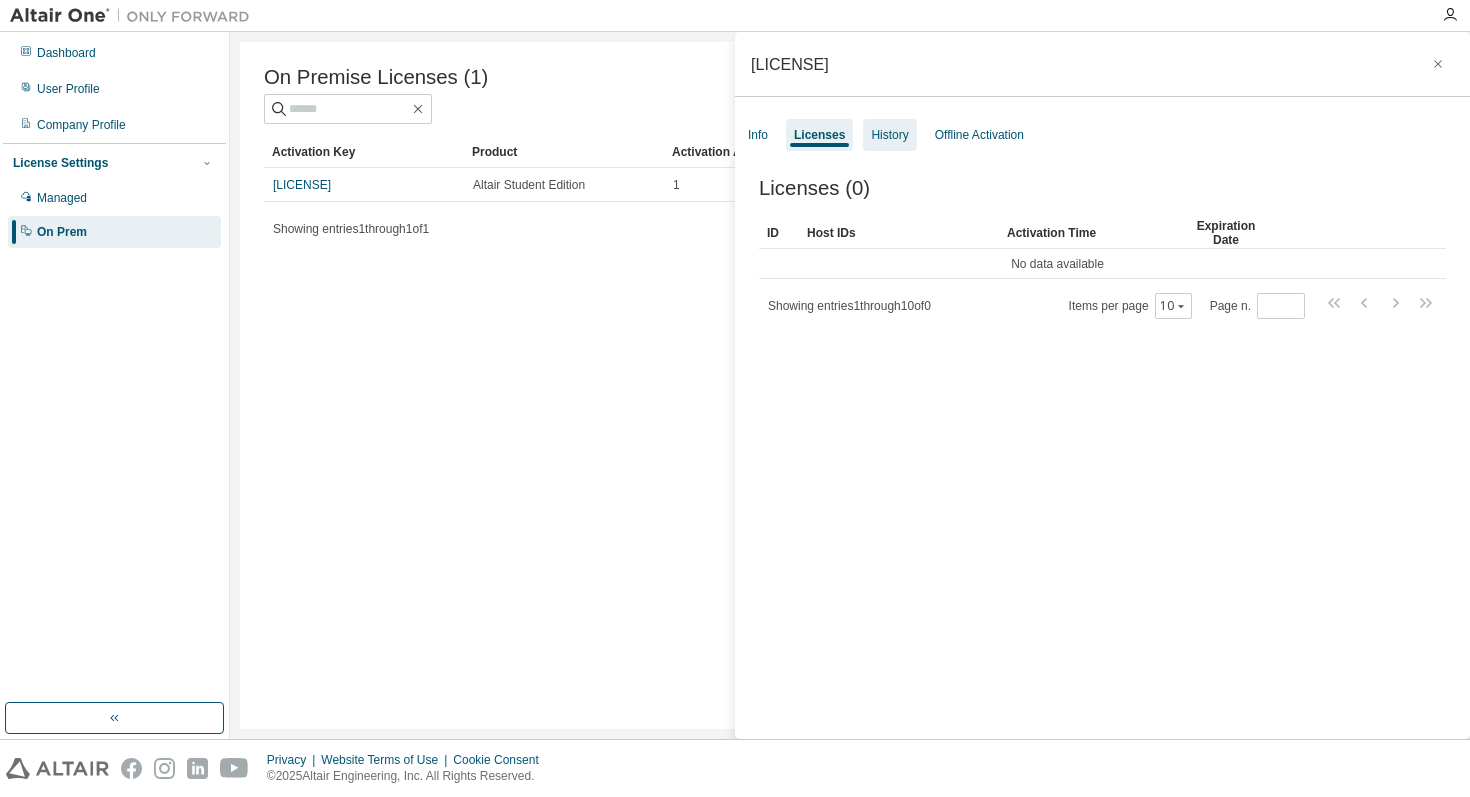 click on "History" at bounding box center (889, 135) 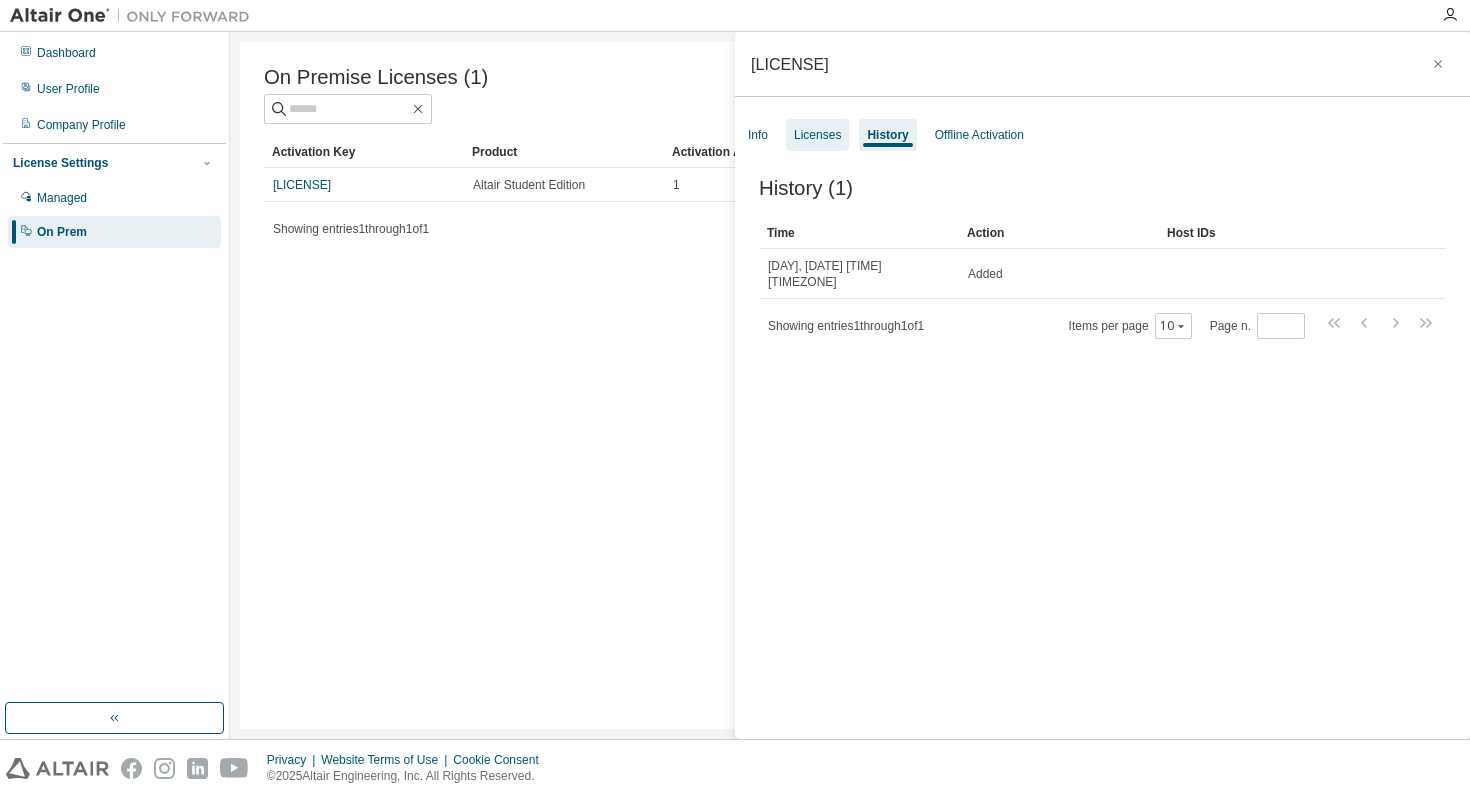 click on "Licenses" at bounding box center [817, 135] 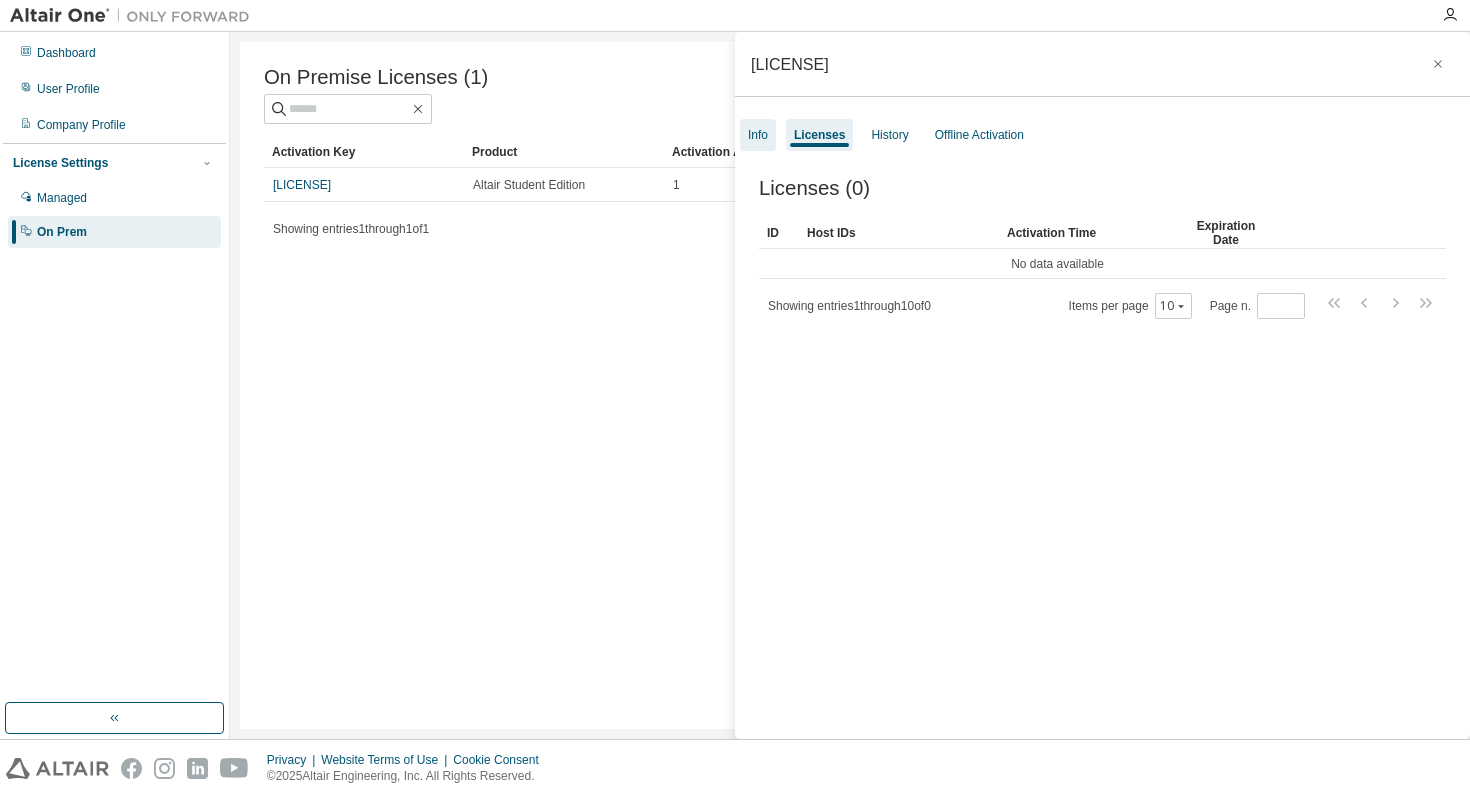 click on "Info" at bounding box center (758, 135) 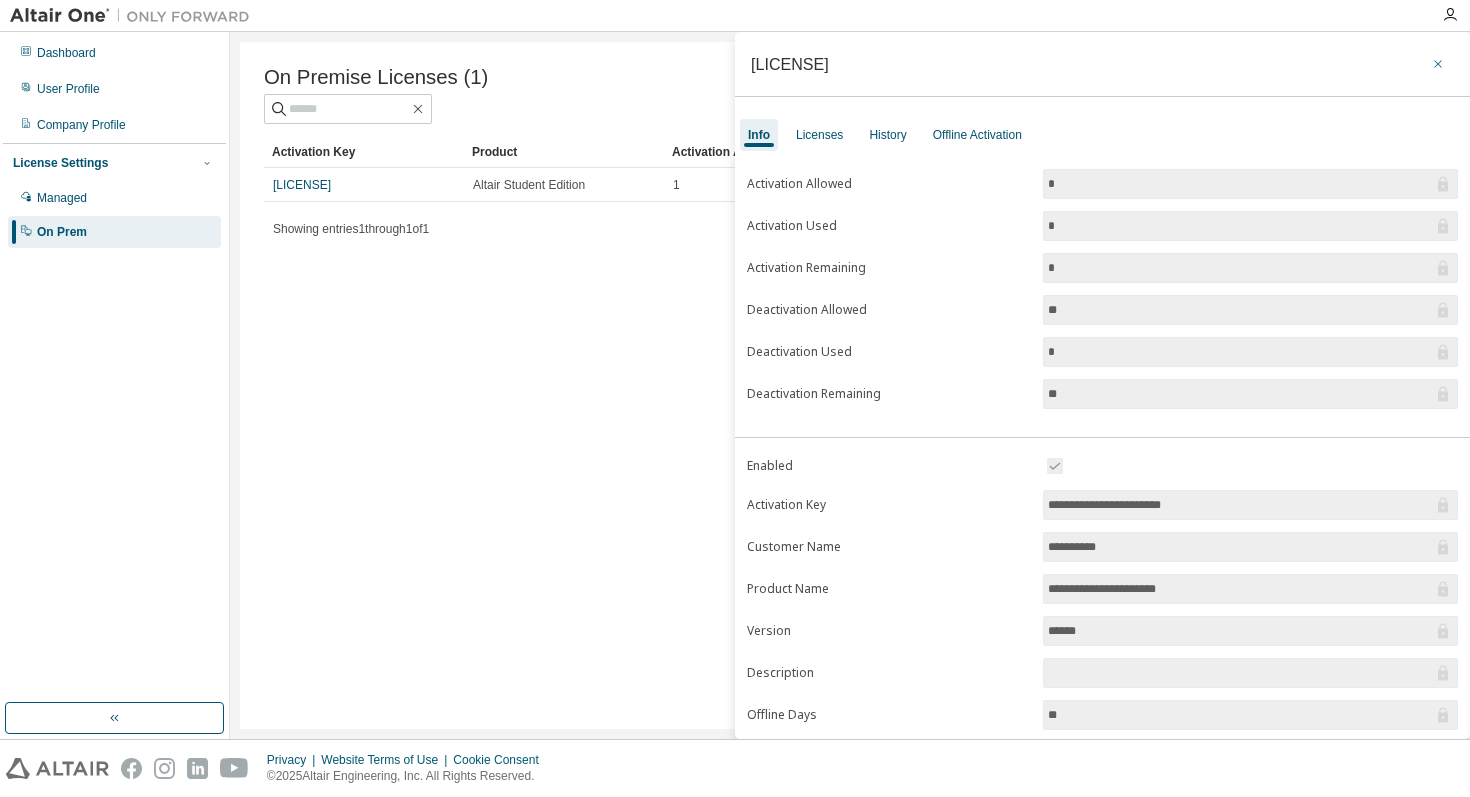 click 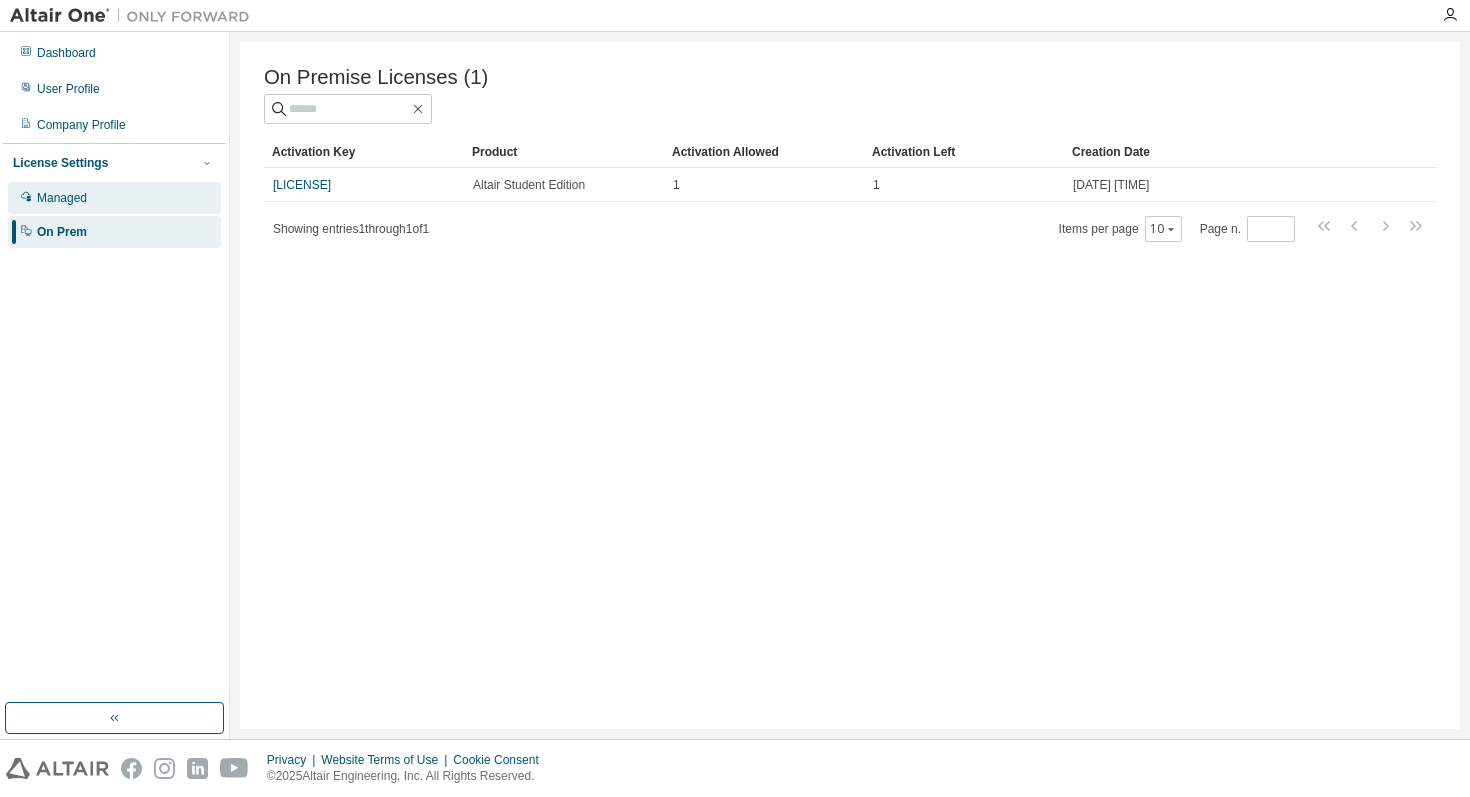 click on "Managed" at bounding box center [114, 198] 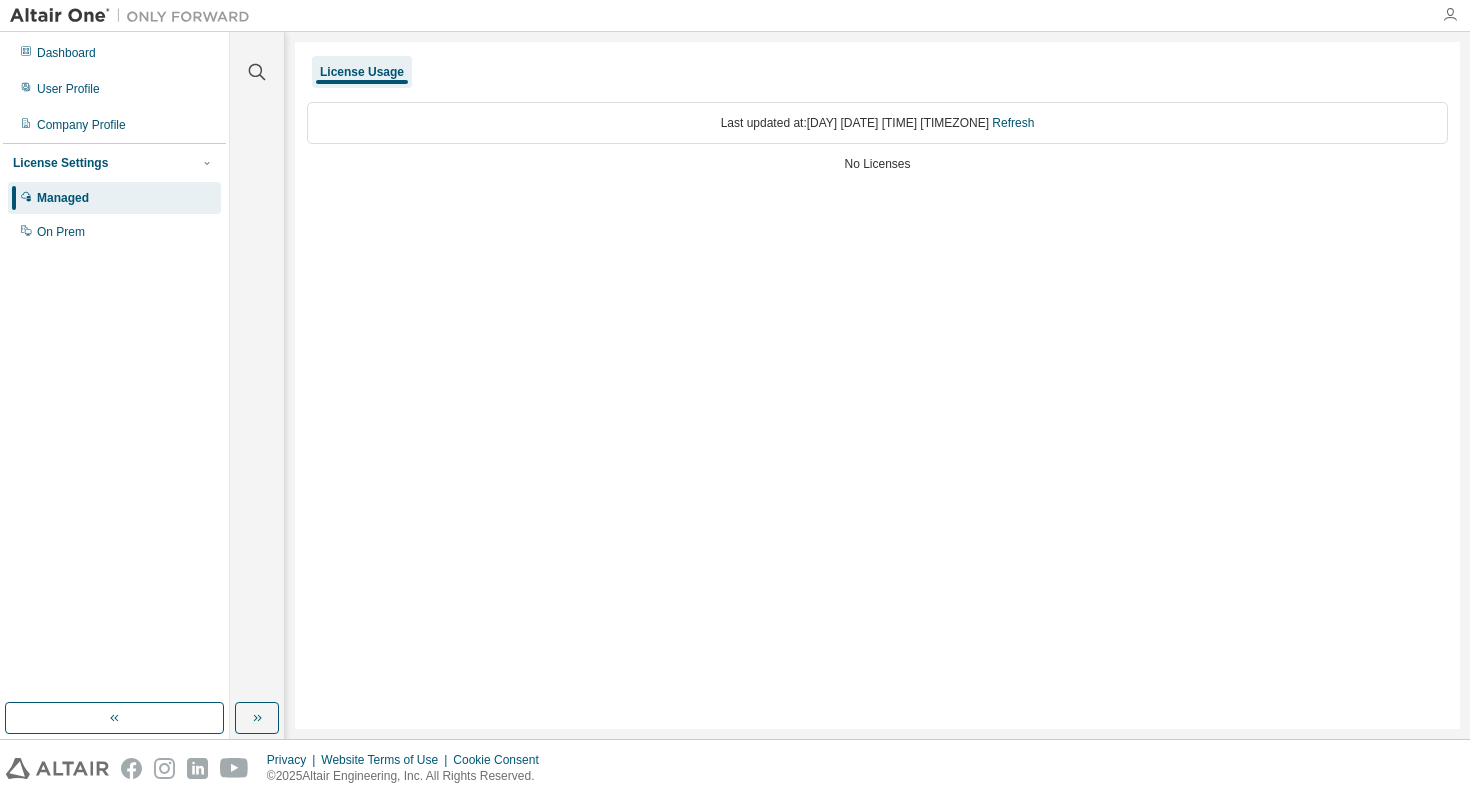 click at bounding box center [1450, 15] 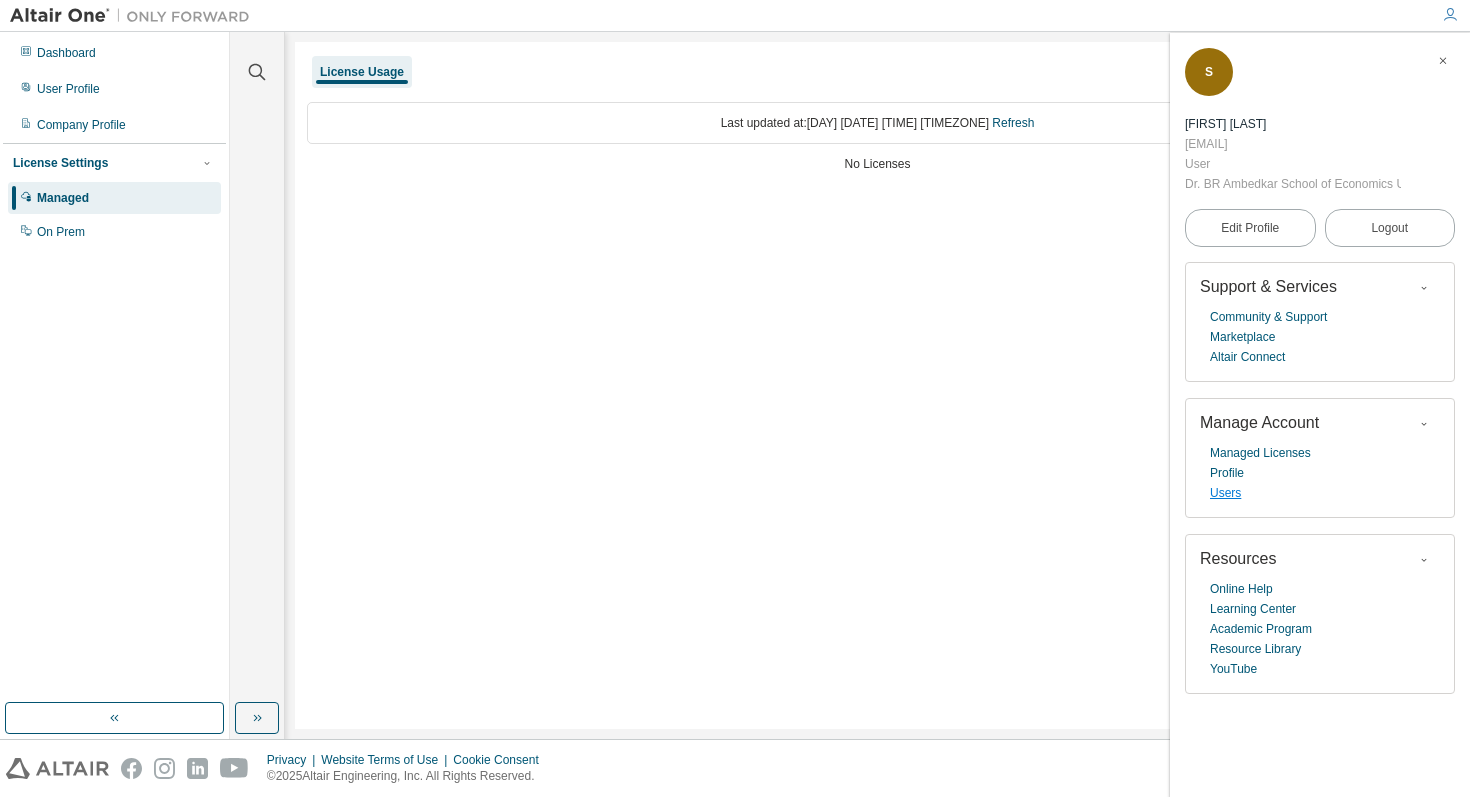click on "Users" at bounding box center (1225, 493) 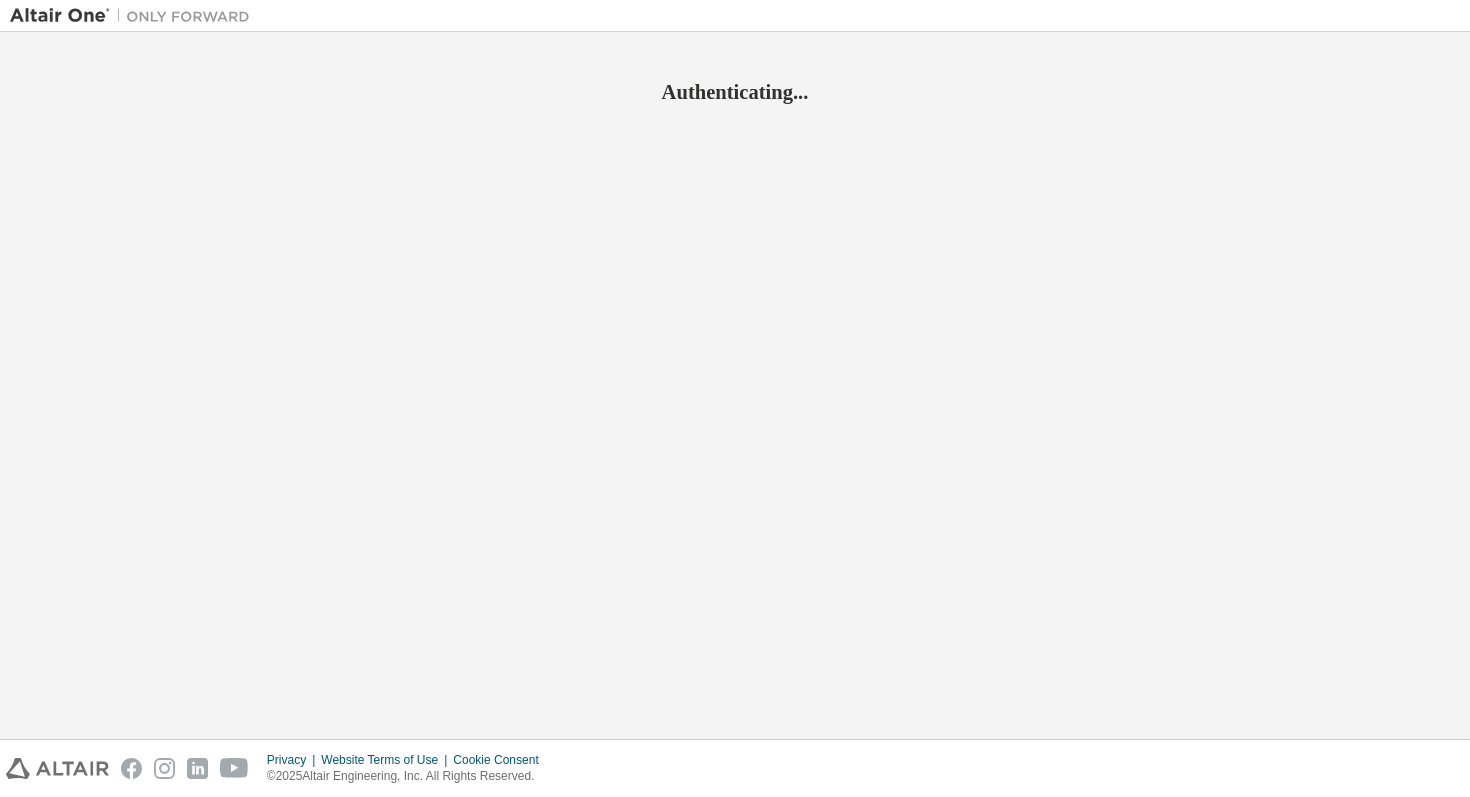 scroll, scrollTop: 0, scrollLeft: 0, axis: both 